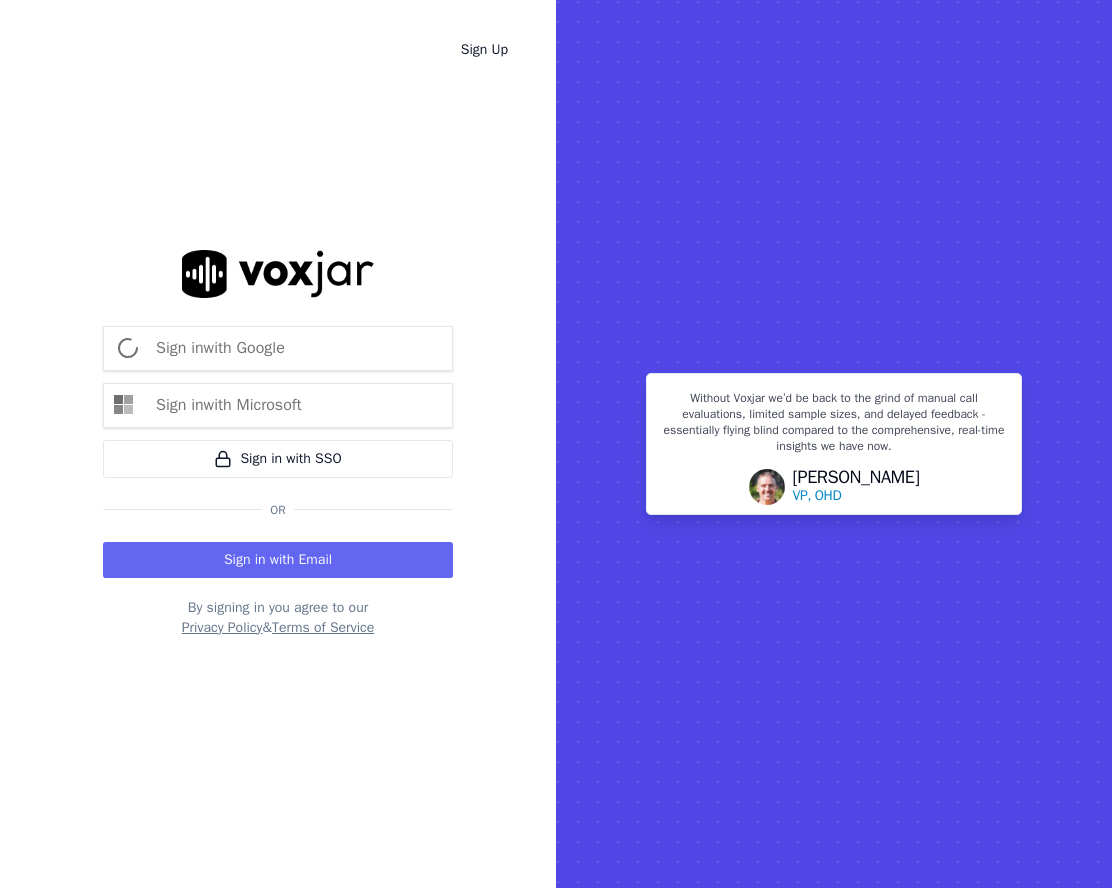 scroll, scrollTop: 0, scrollLeft: 0, axis: both 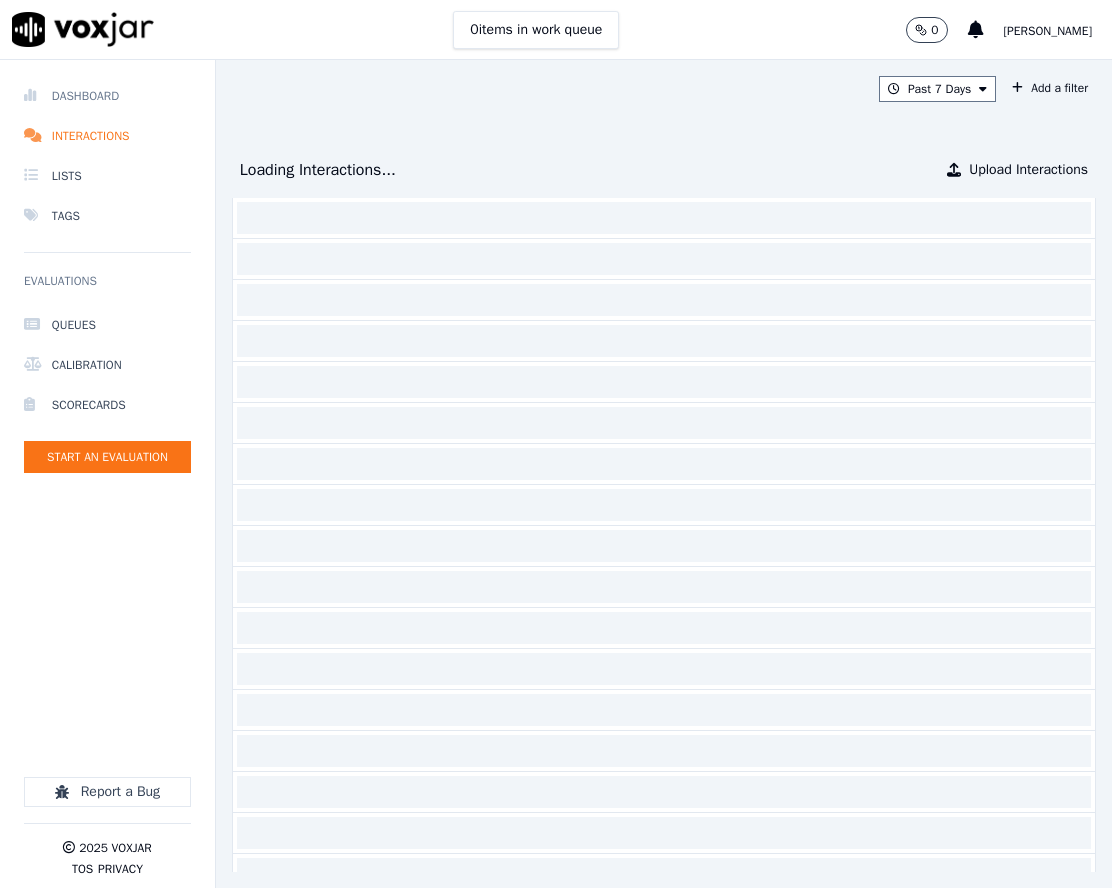click on "Dashboard" at bounding box center (107, 96) 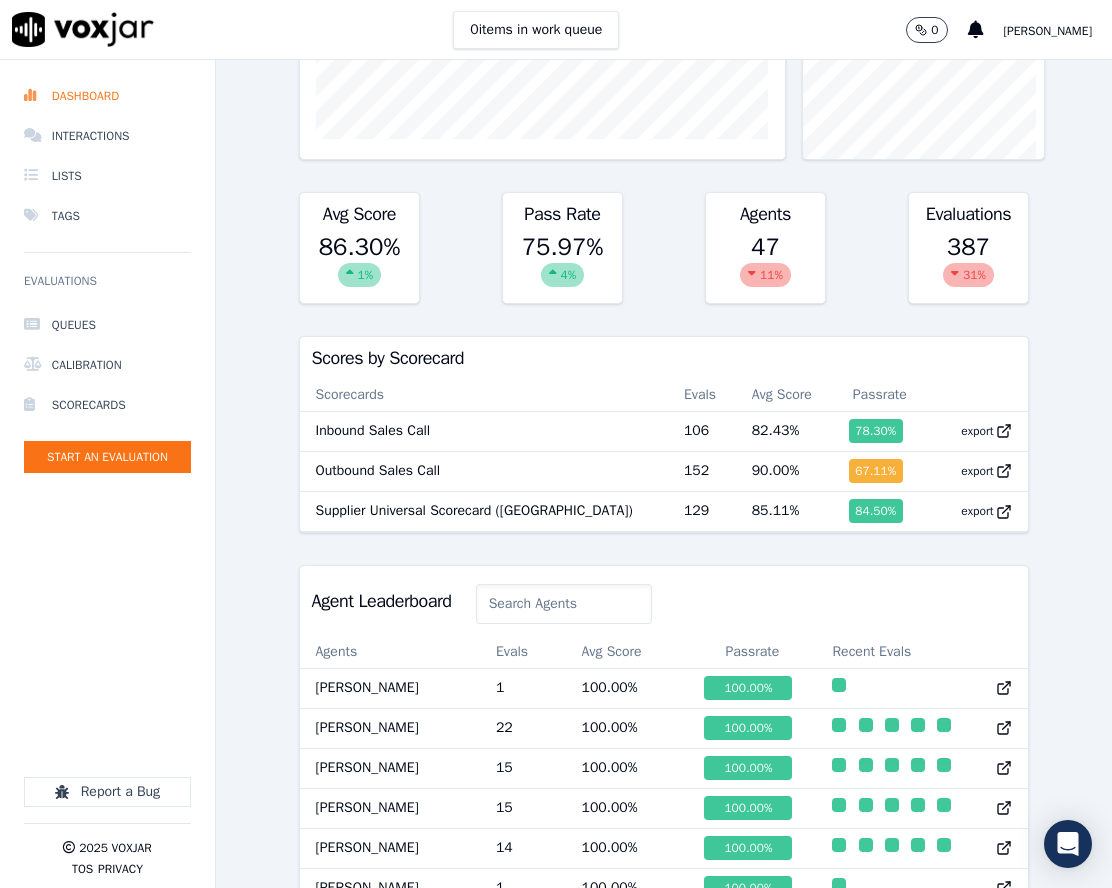 scroll, scrollTop: 500, scrollLeft: 0, axis: vertical 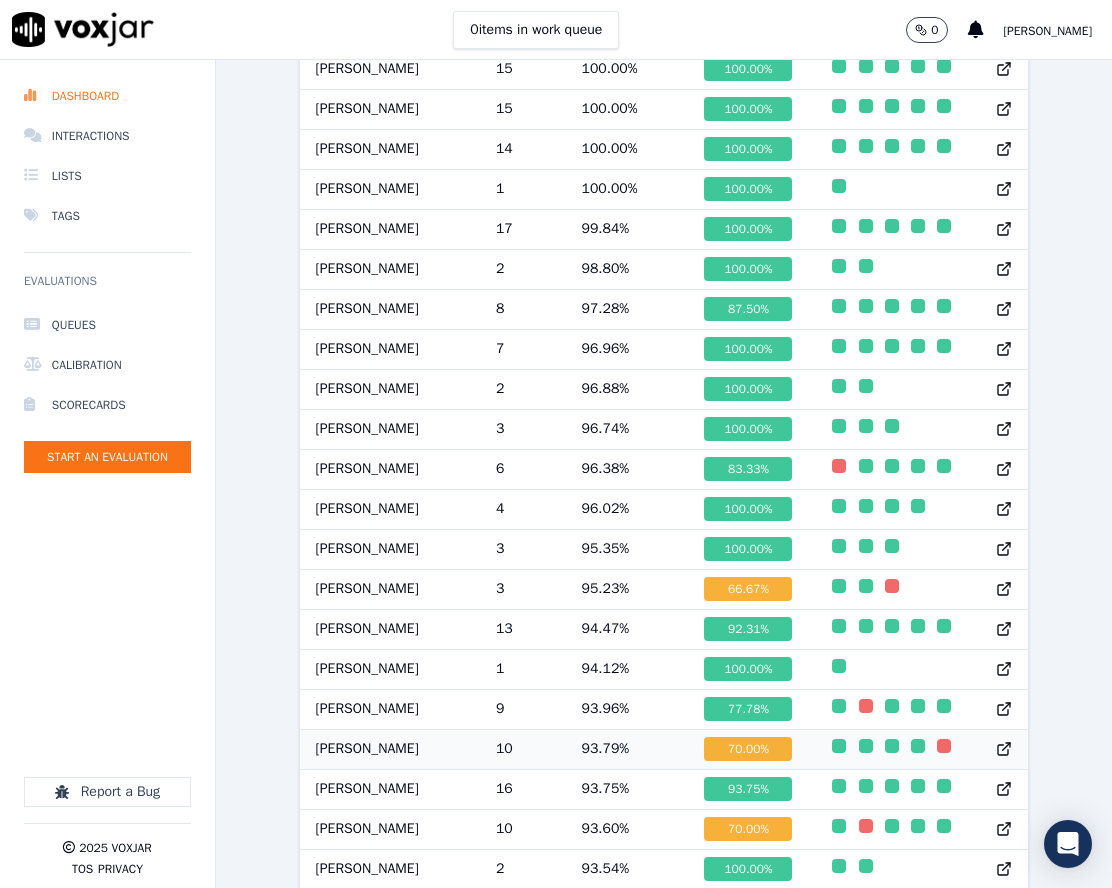click on "[PERSON_NAME]" at bounding box center (390, 749) 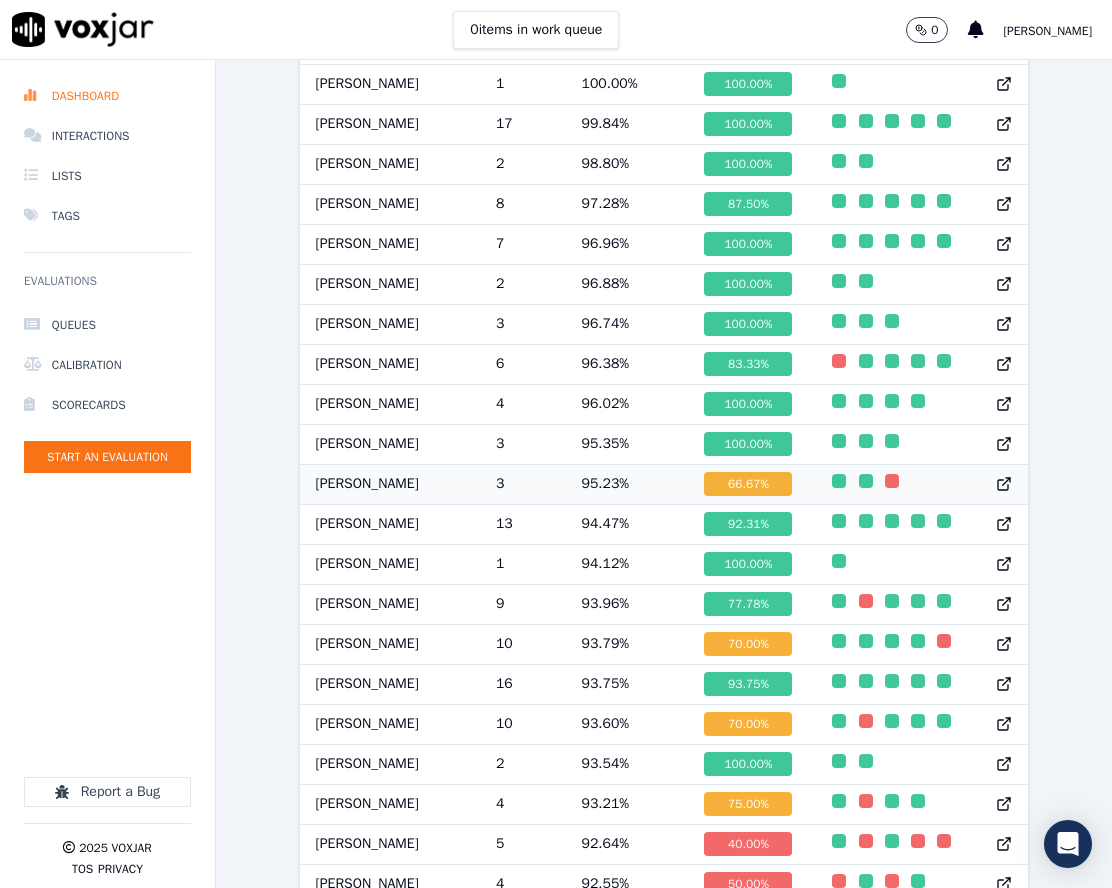scroll, scrollTop: 1200, scrollLeft: 0, axis: vertical 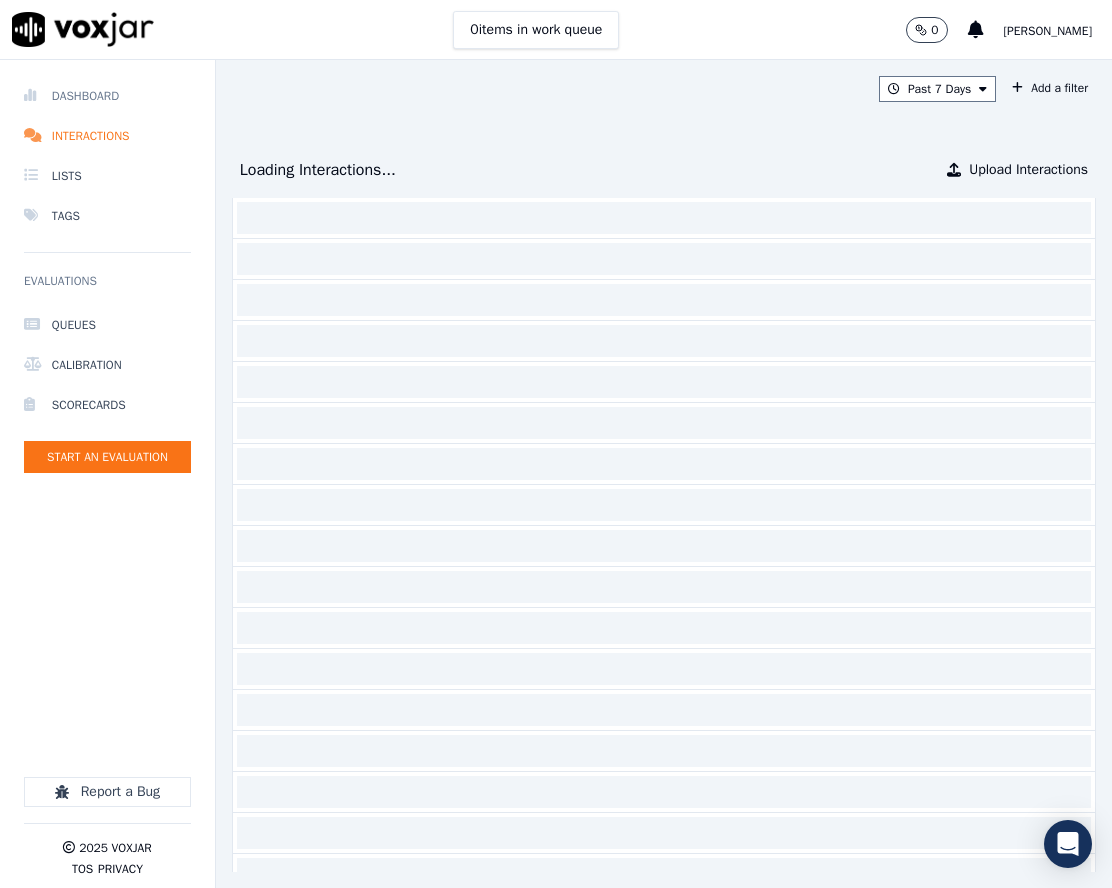 click on "Dashboard" at bounding box center [107, 96] 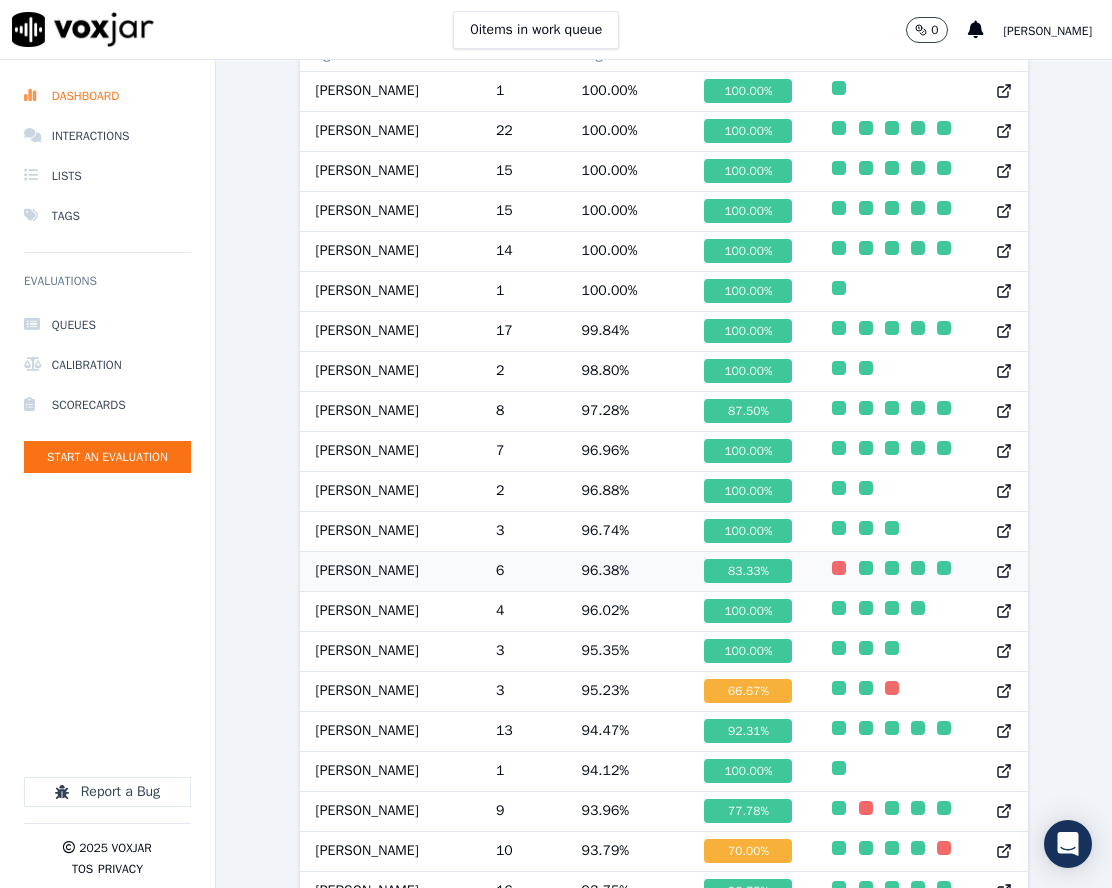 scroll, scrollTop: 1399, scrollLeft: 0, axis: vertical 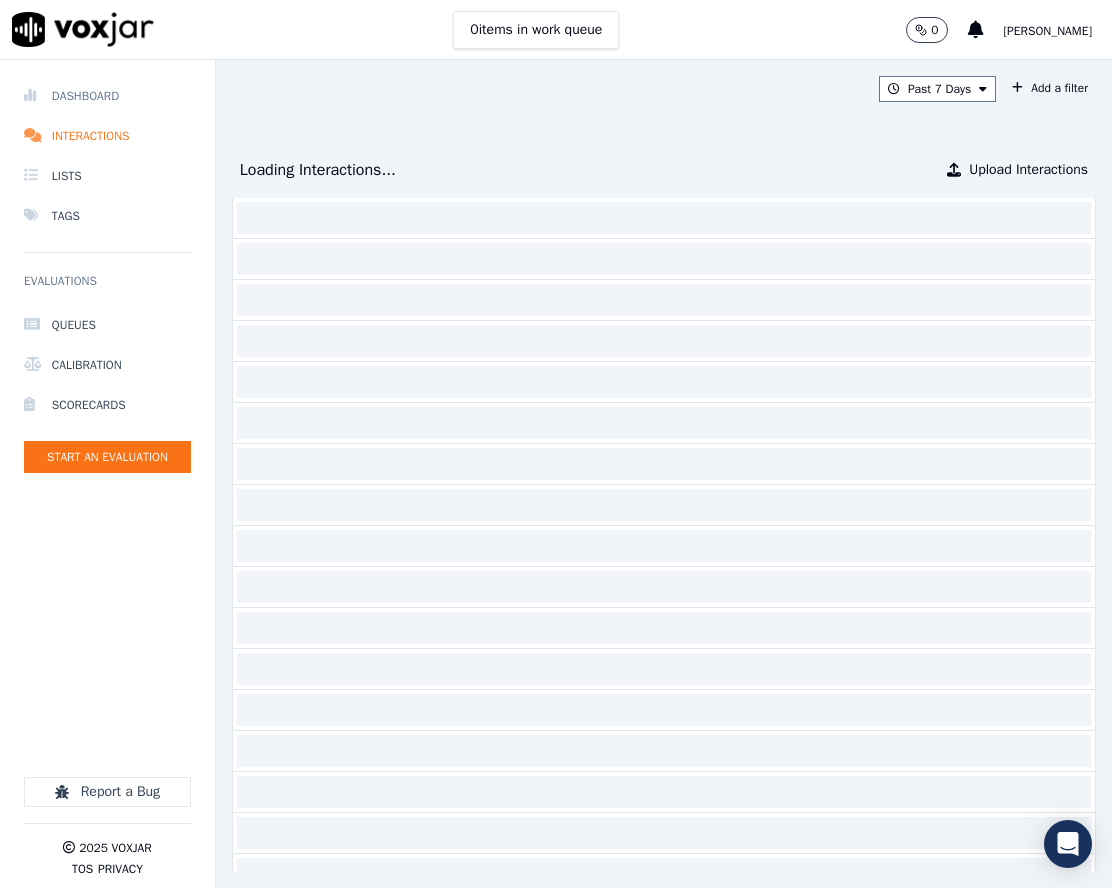 click on "Dashboard" at bounding box center (107, 96) 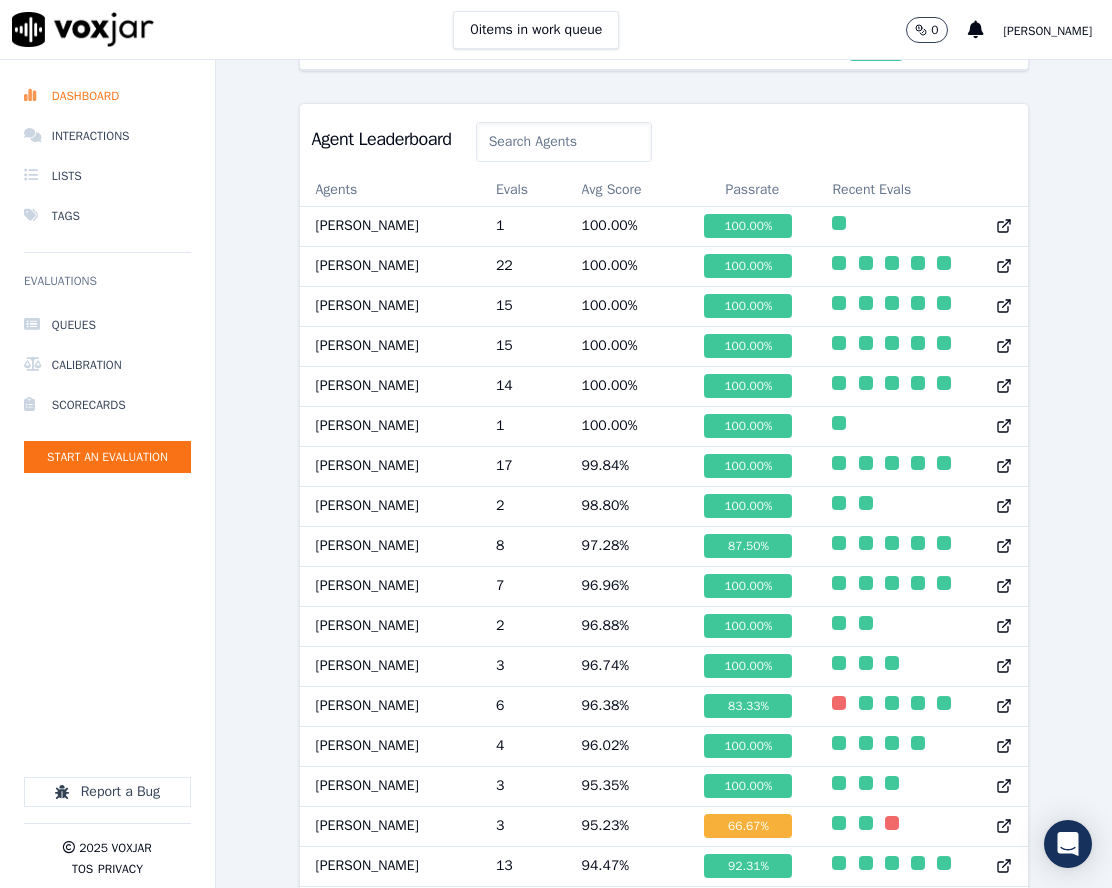 scroll, scrollTop: 776, scrollLeft: 0, axis: vertical 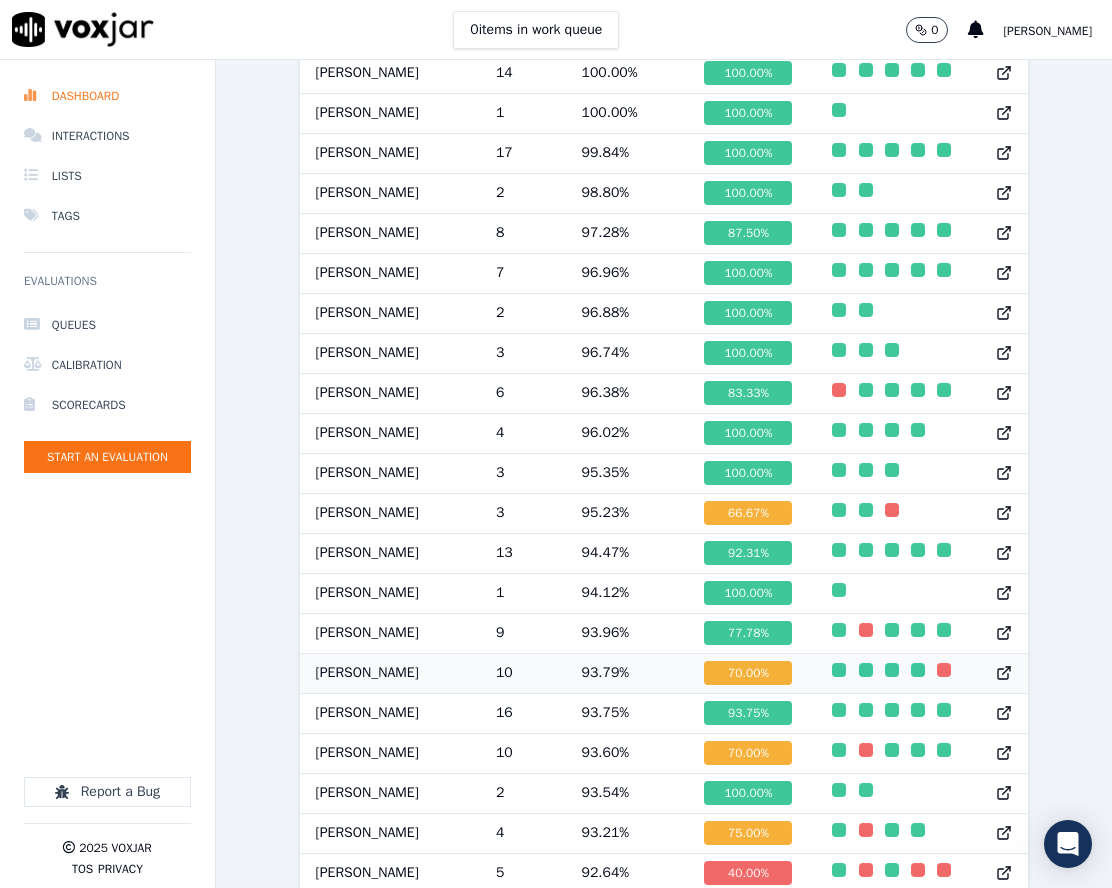 click on "[PERSON_NAME]" at bounding box center (390, 673) 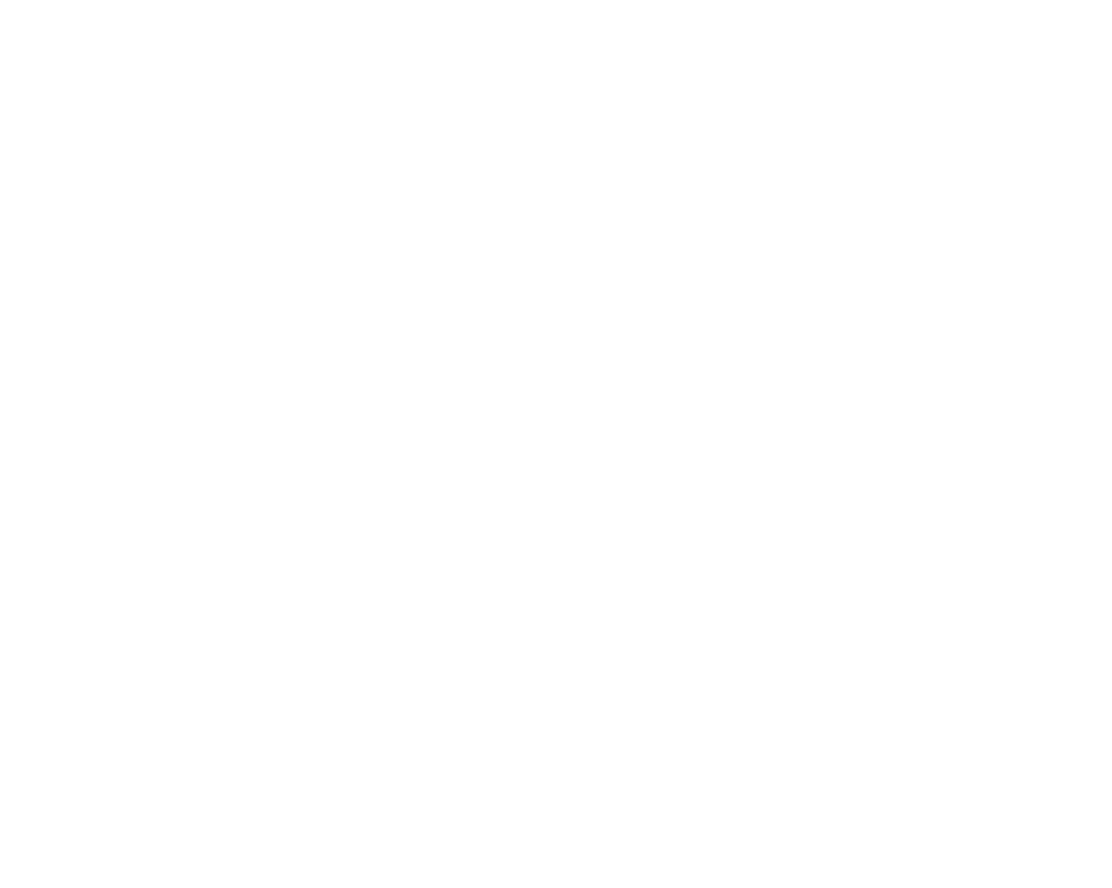 scroll, scrollTop: 0, scrollLeft: 0, axis: both 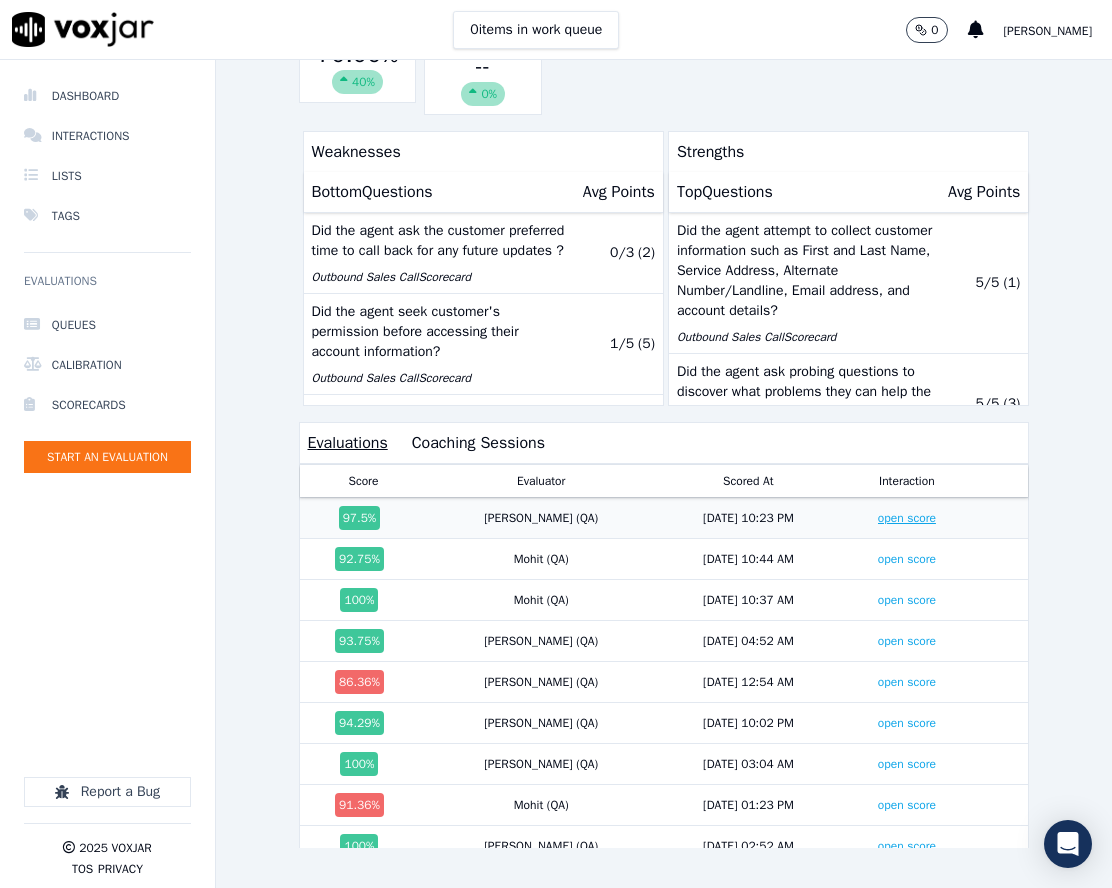 click on "open score" at bounding box center [907, 518] 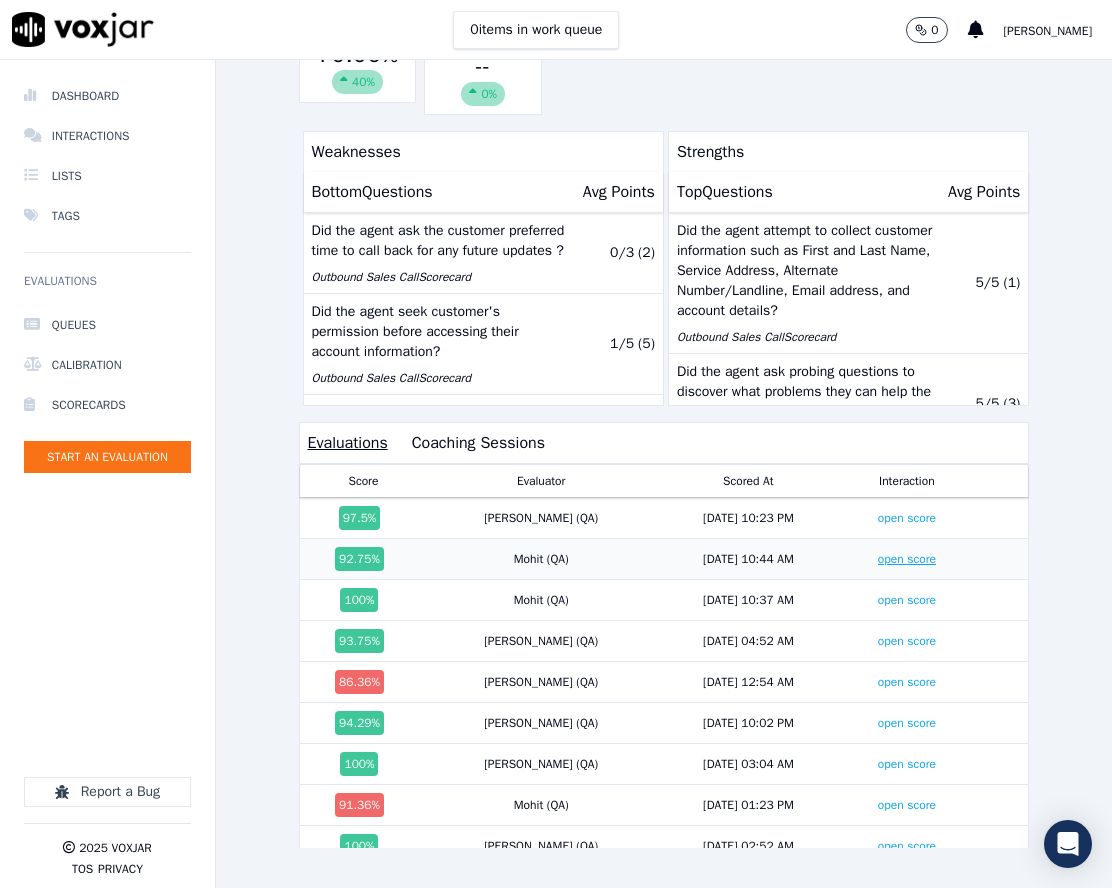 click on "open score" at bounding box center (907, 559) 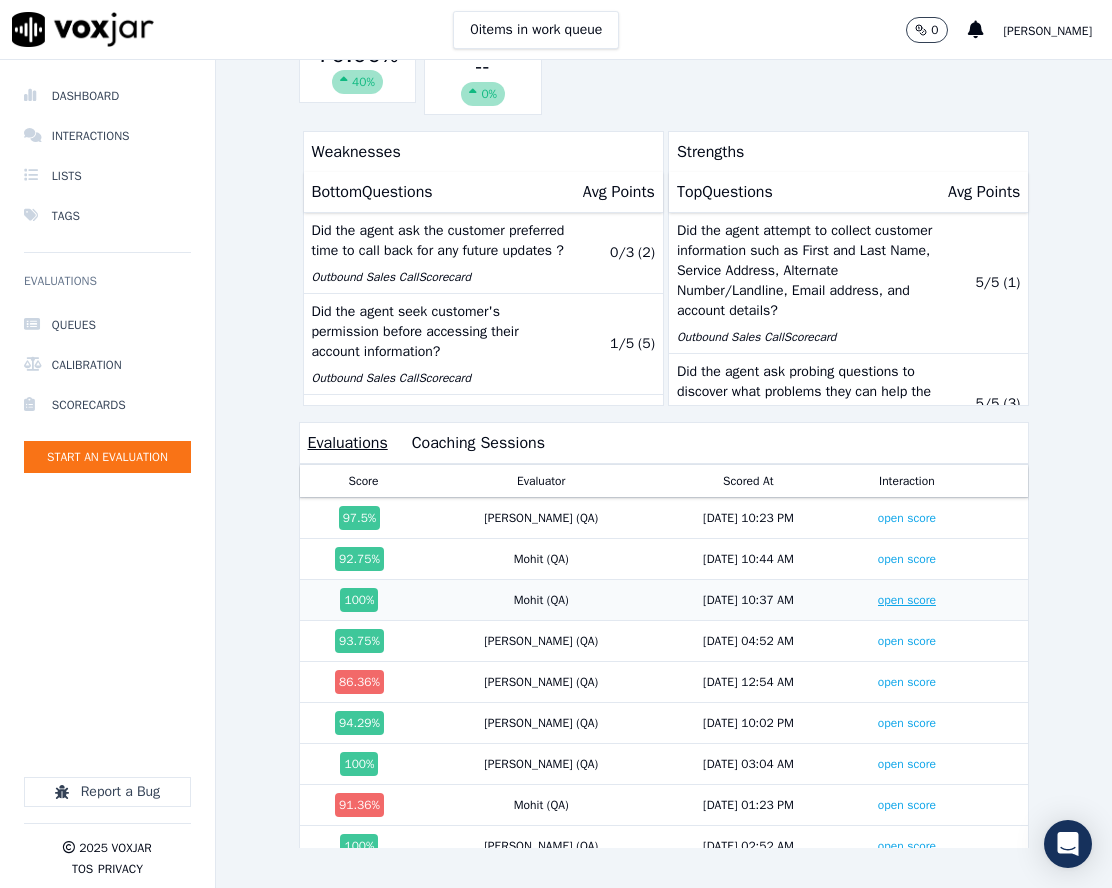 click on "open score" at bounding box center [907, 600] 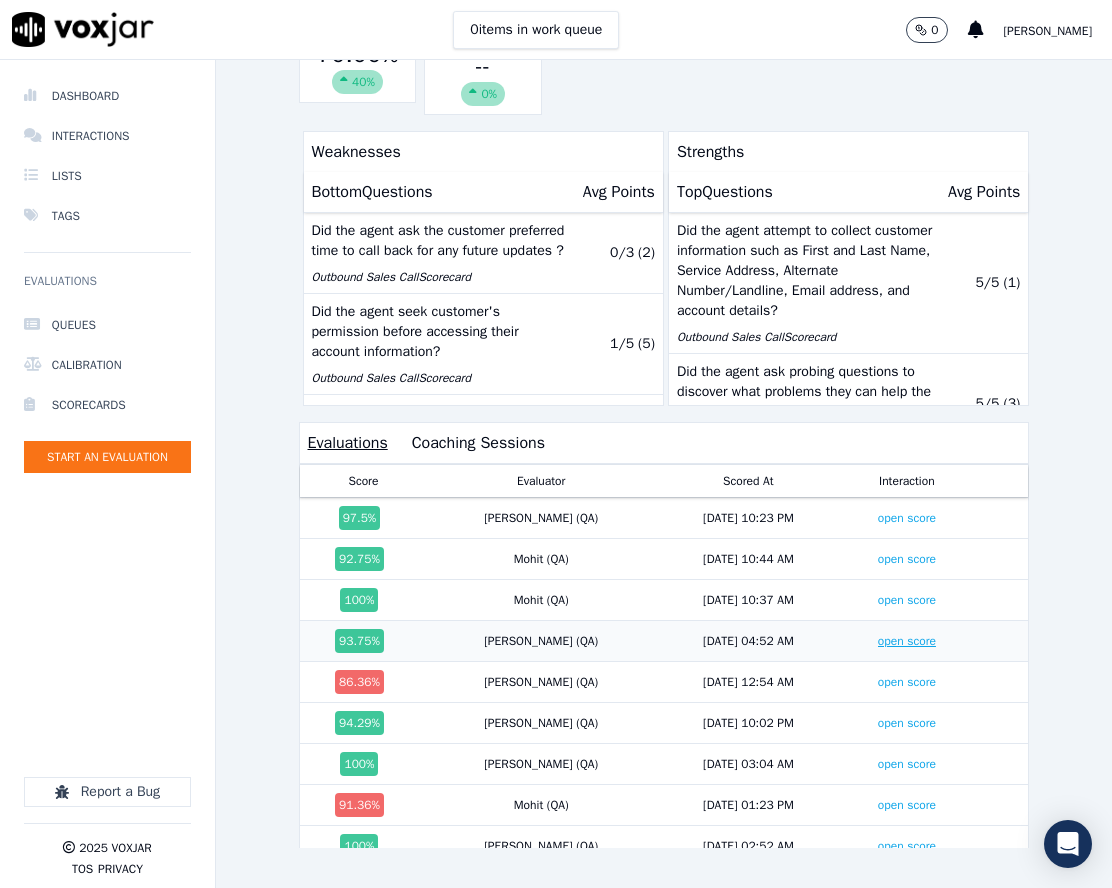 click on "open score" at bounding box center (907, 641) 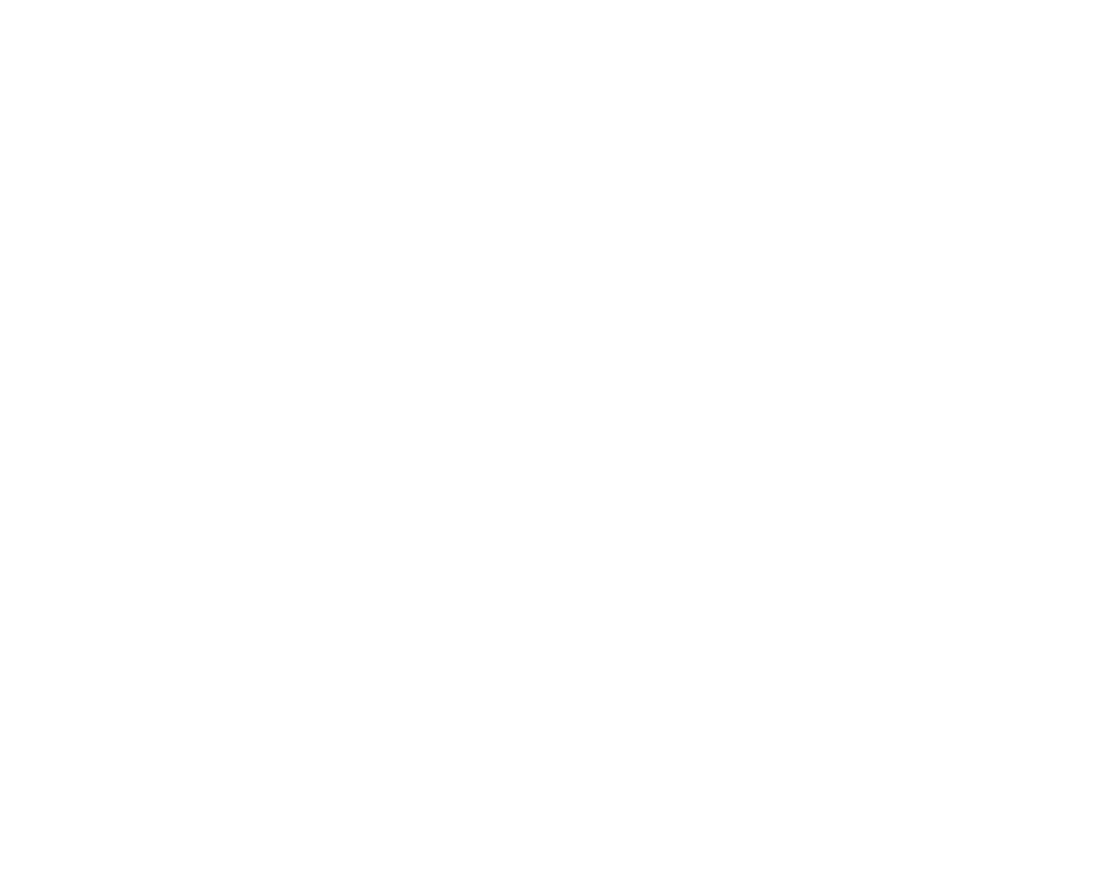 scroll, scrollTop: 0, scrollLeft: 0, axis: both 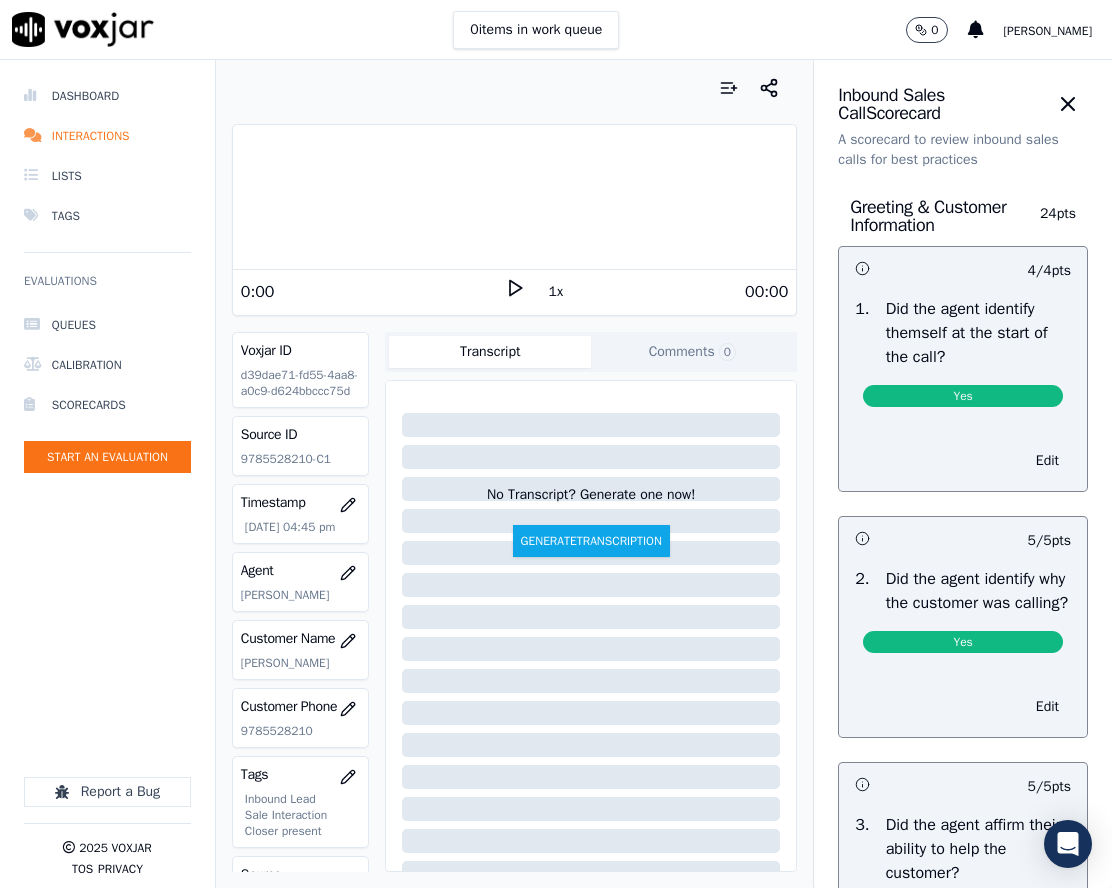 click on "9785528210-C1" 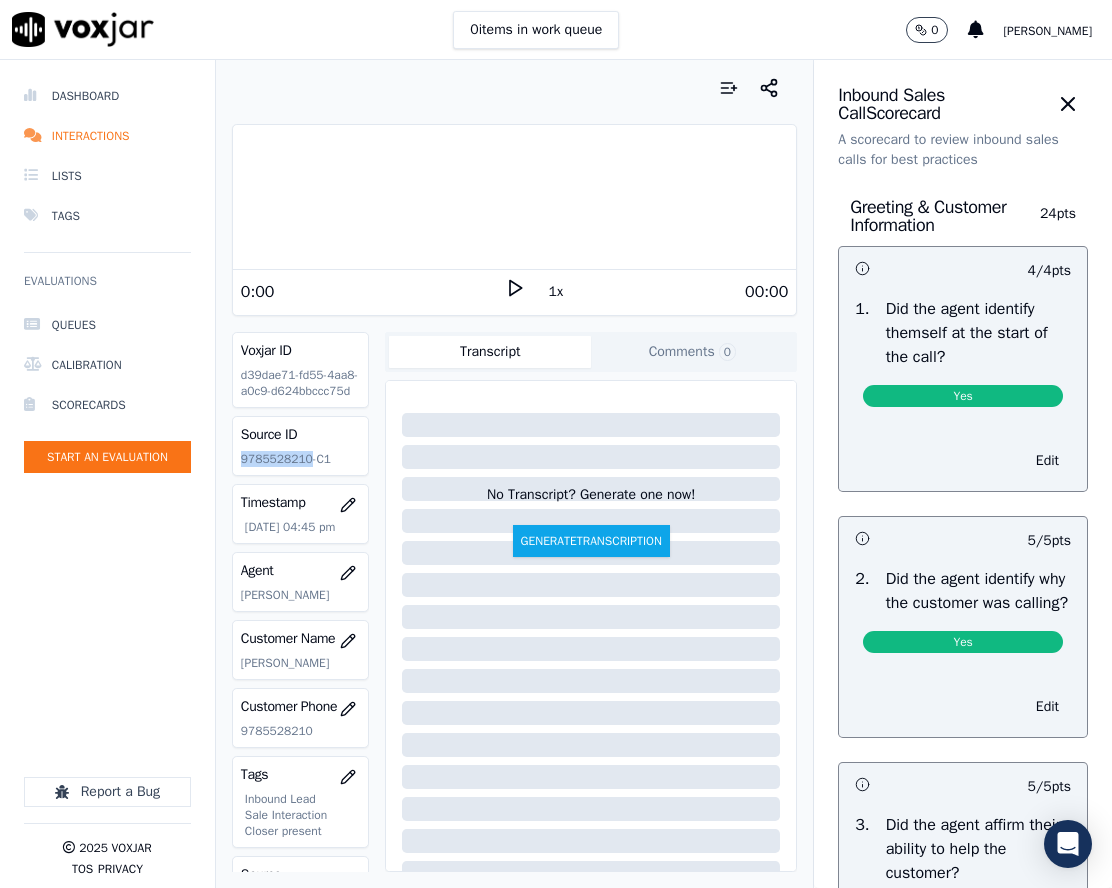 click on "9785528210-C1" 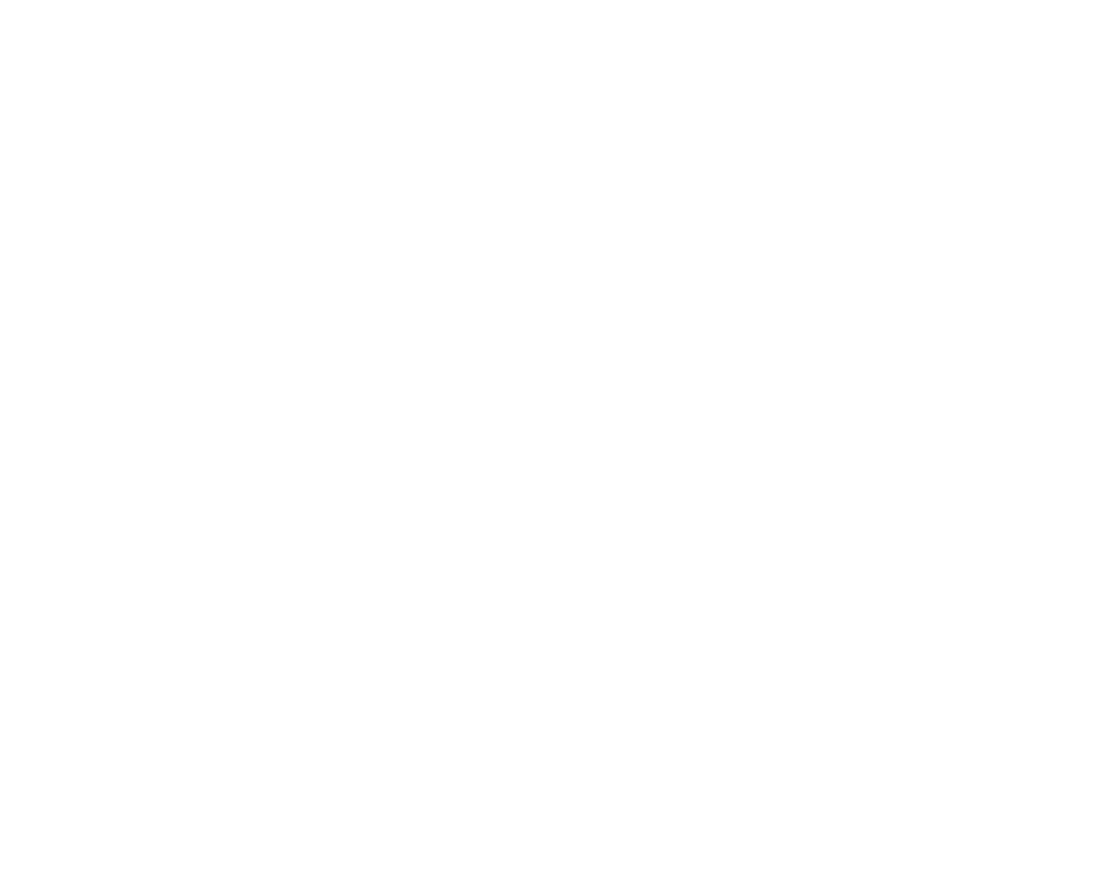 scroll, scrollTop: 0, scrollLeft: 0, axis: both 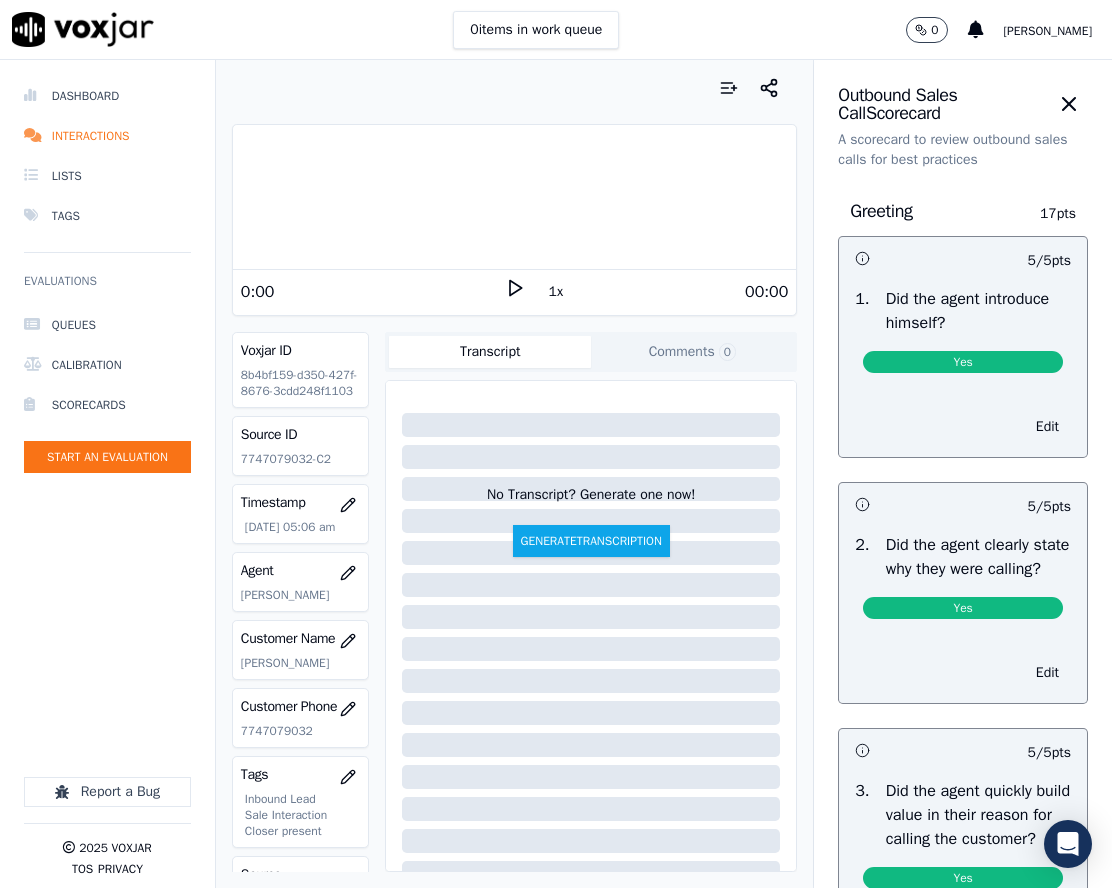 click on "7747079032-C2" 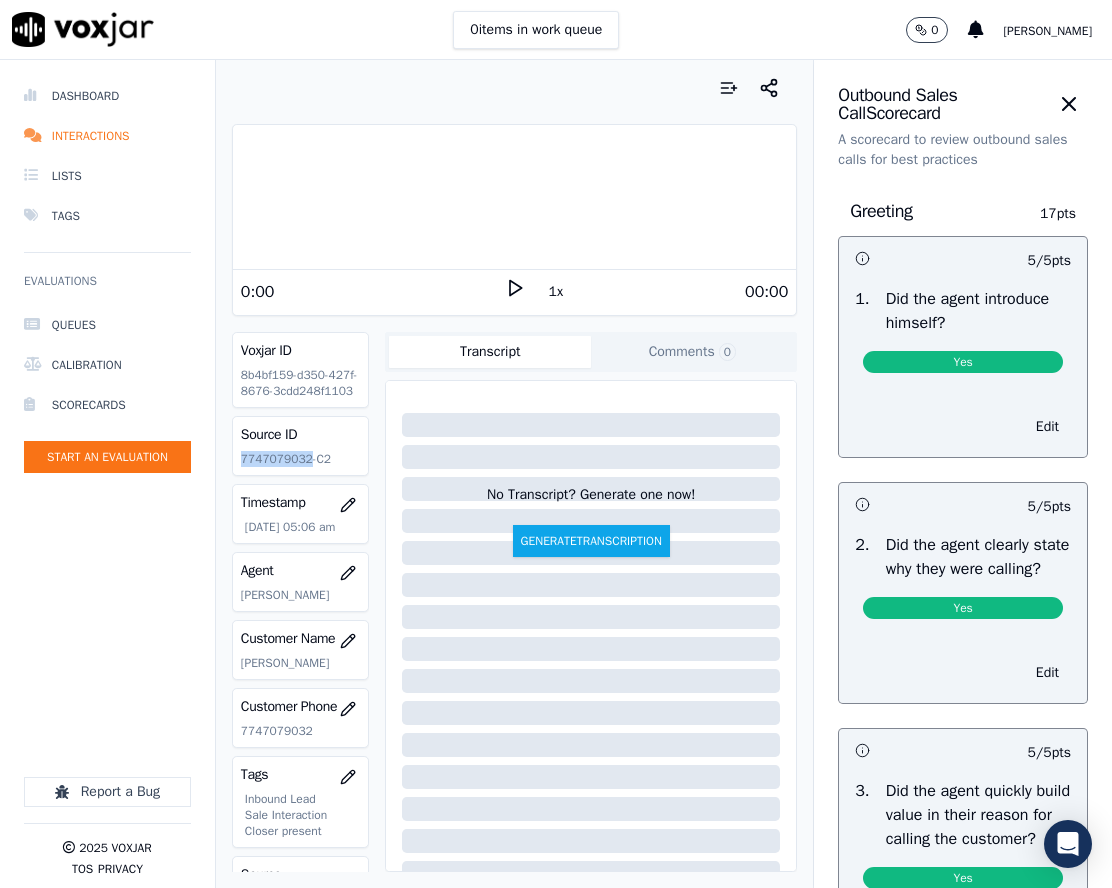 click on "7747079032-C2" 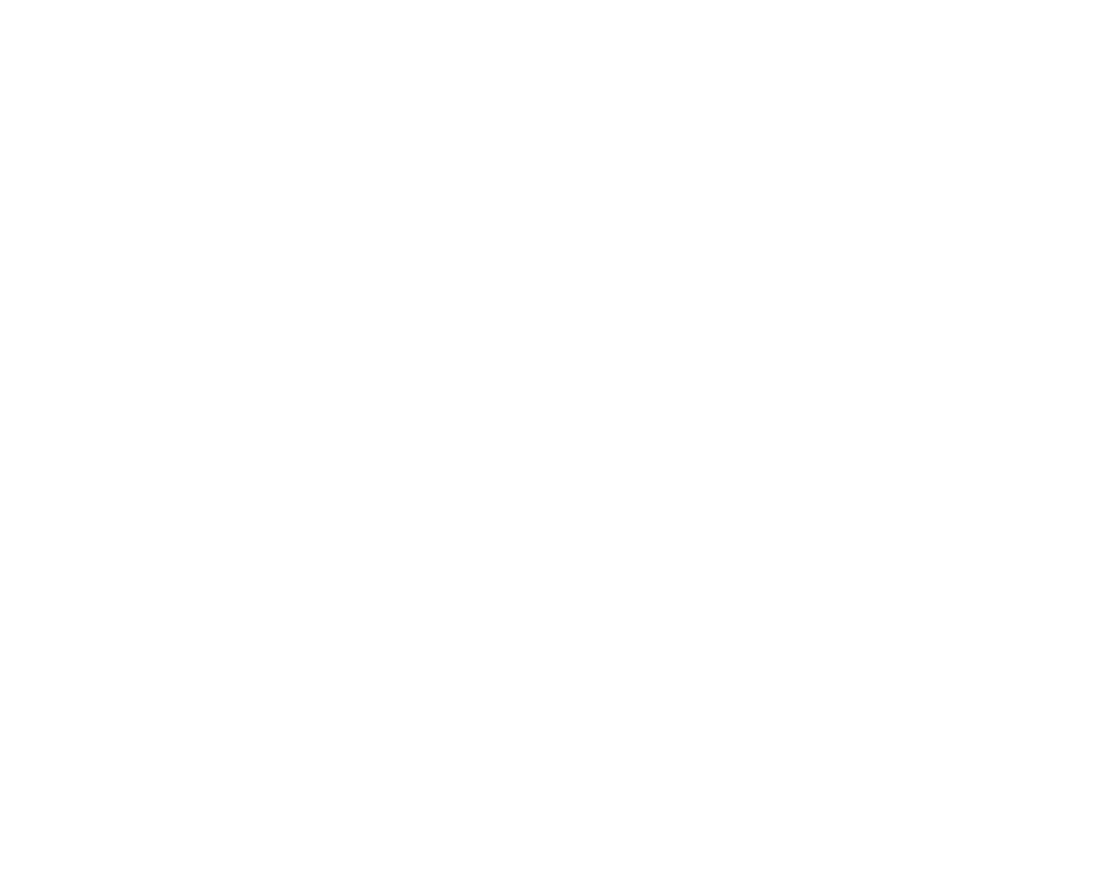 scroll, scrollTop: 0, scrollLeft: 0, axis: both 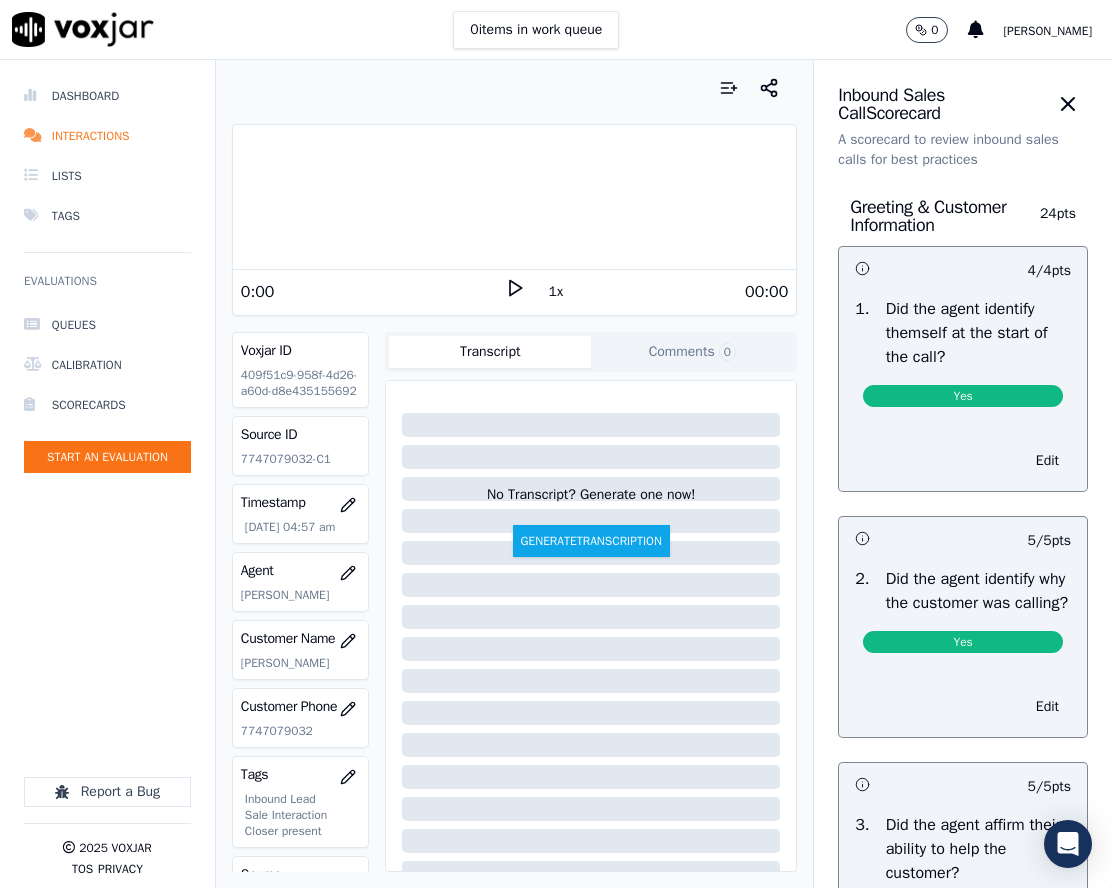 click on "7747079032-C1" 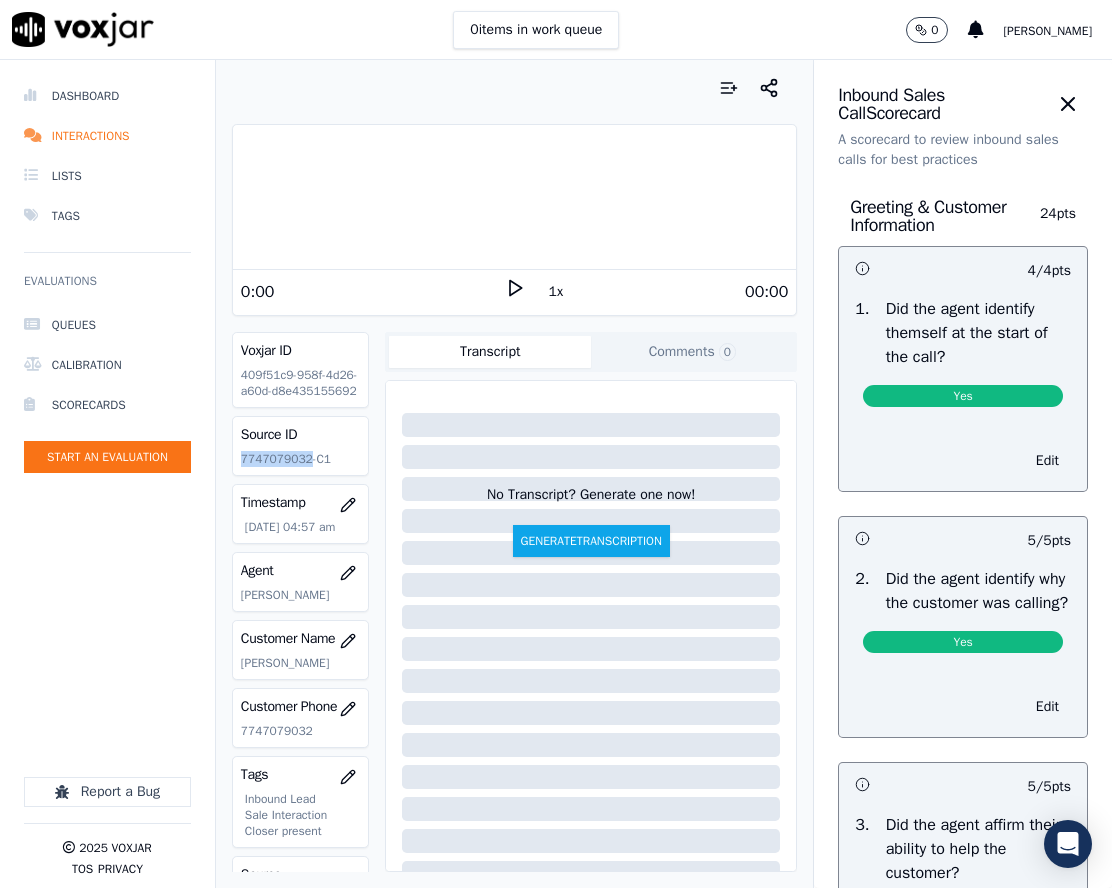 click on "7747079032-C1" 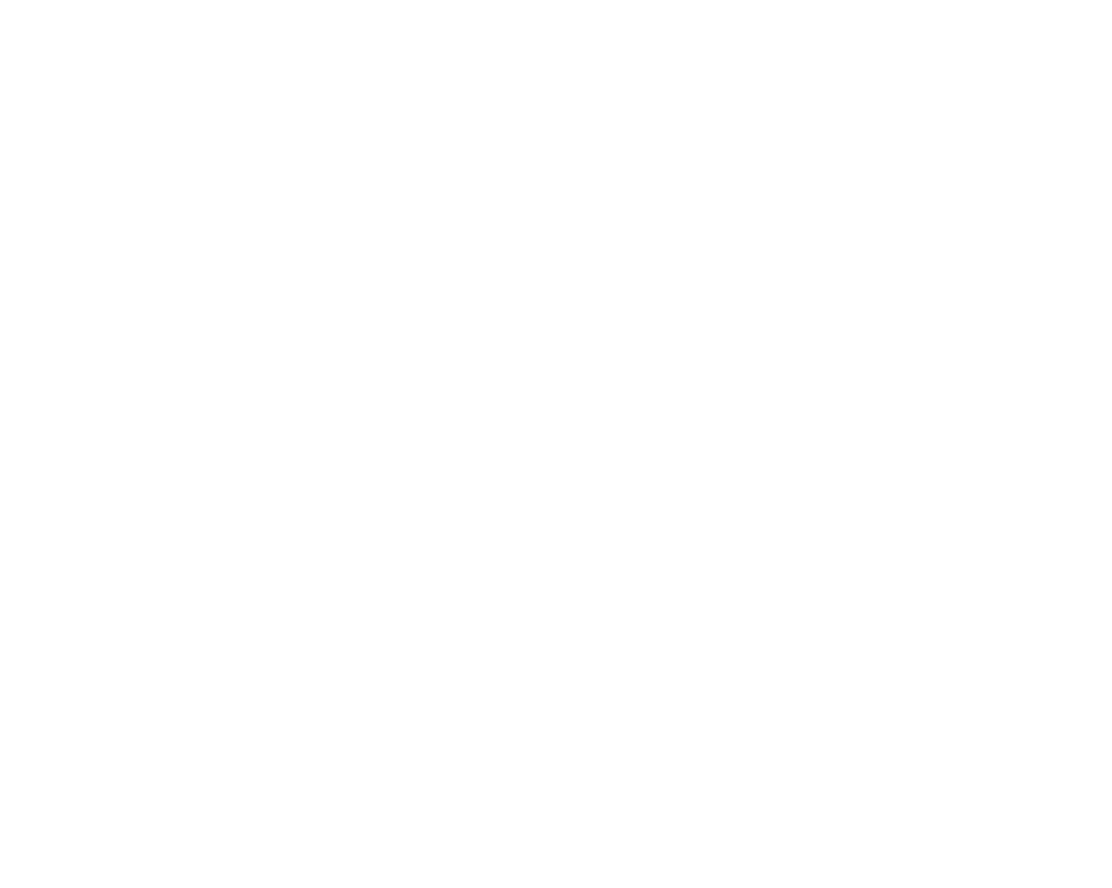 scroll, scrollTop: 0, scrollLeft: 0, axis: both 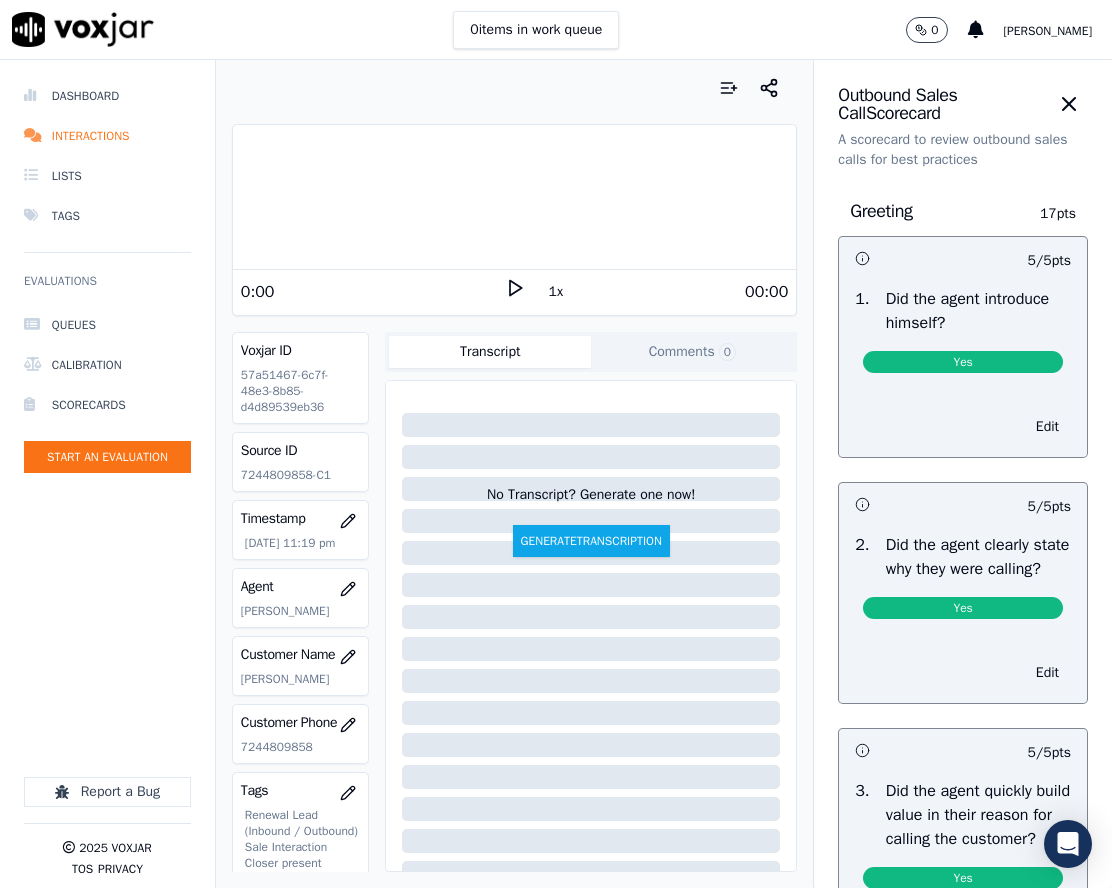 click on "7244809858-C1" 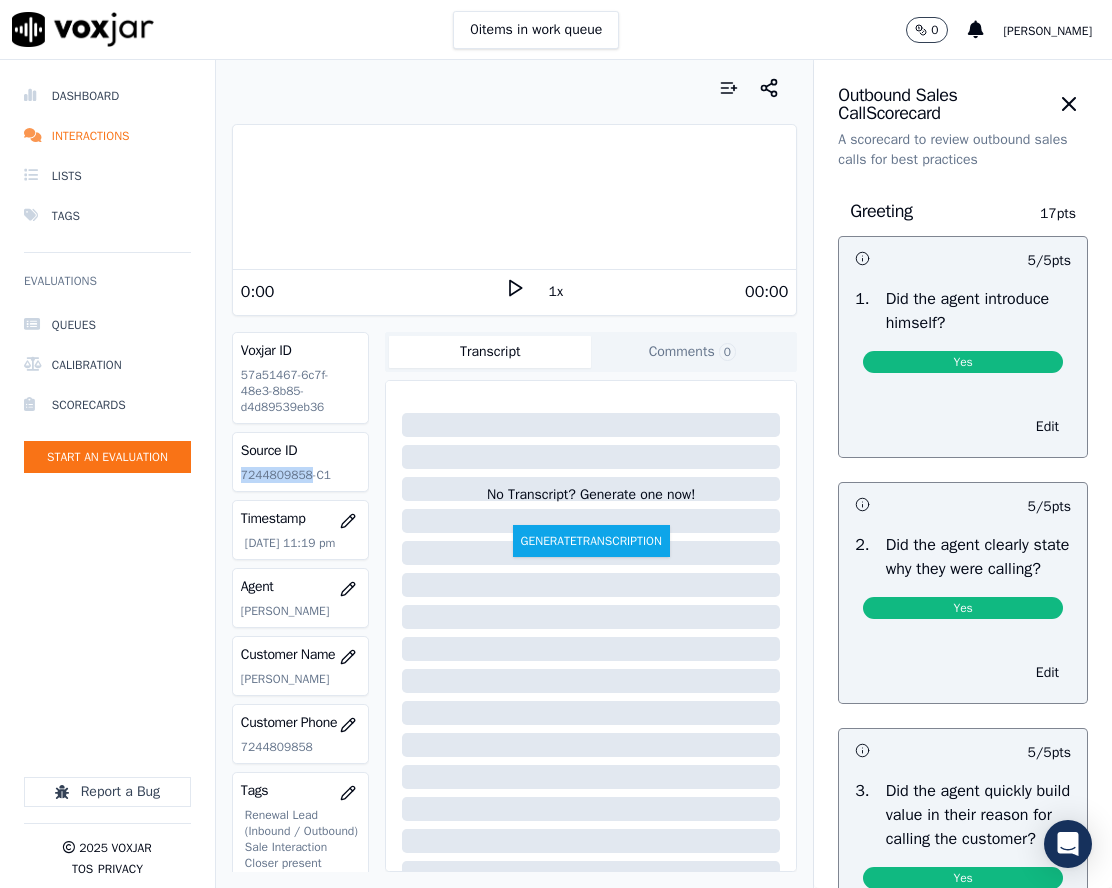 click on "7244809858-C1" 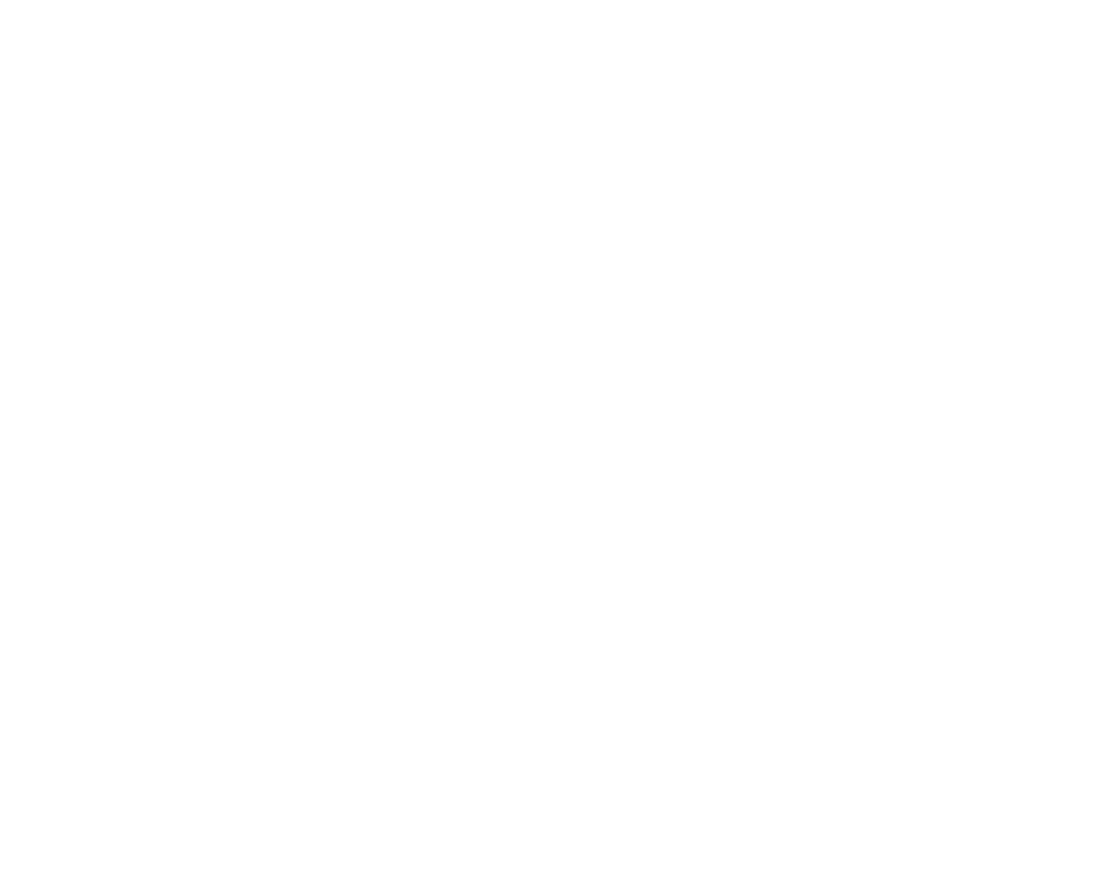 scroll, scrollTop: 0, scrollLeft: 0, axis: both 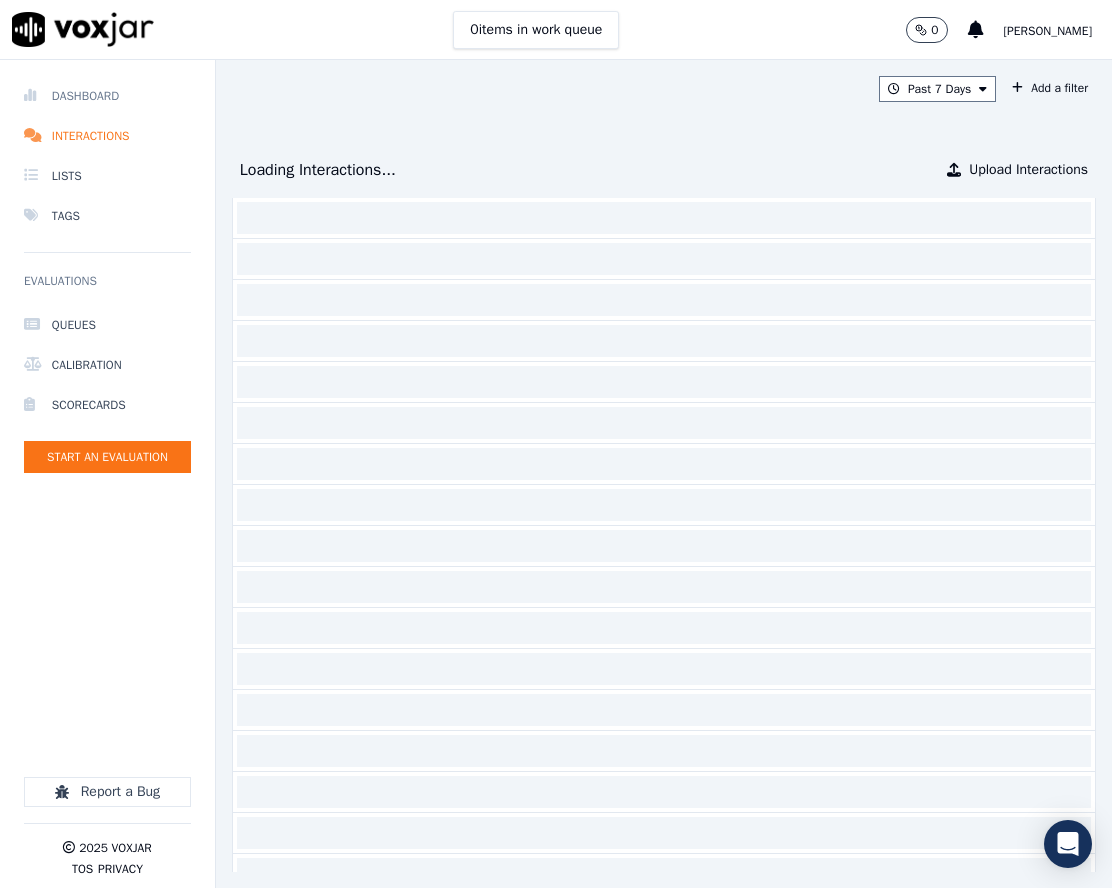 click on "Dashboard" at bounding box center [107, 96] 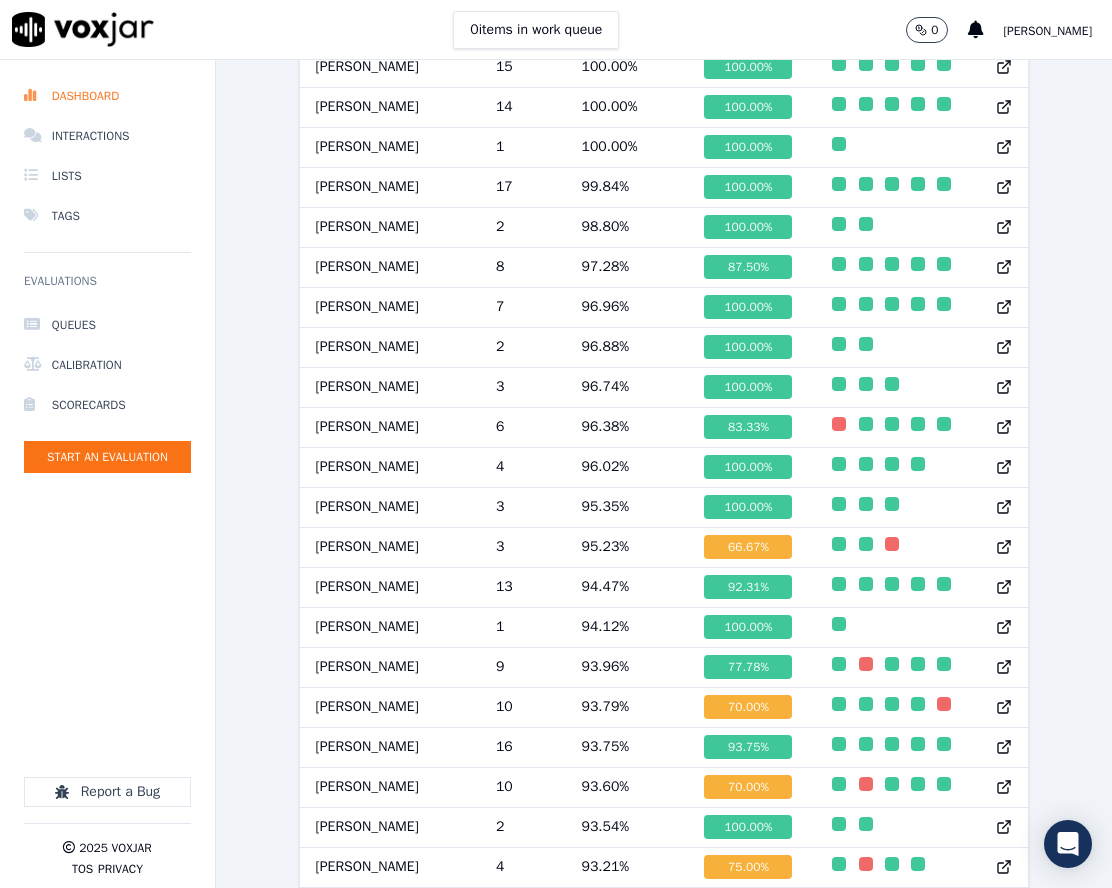 scroll, scrollTop: 1200, scrollLeft: 0, axis: vertical 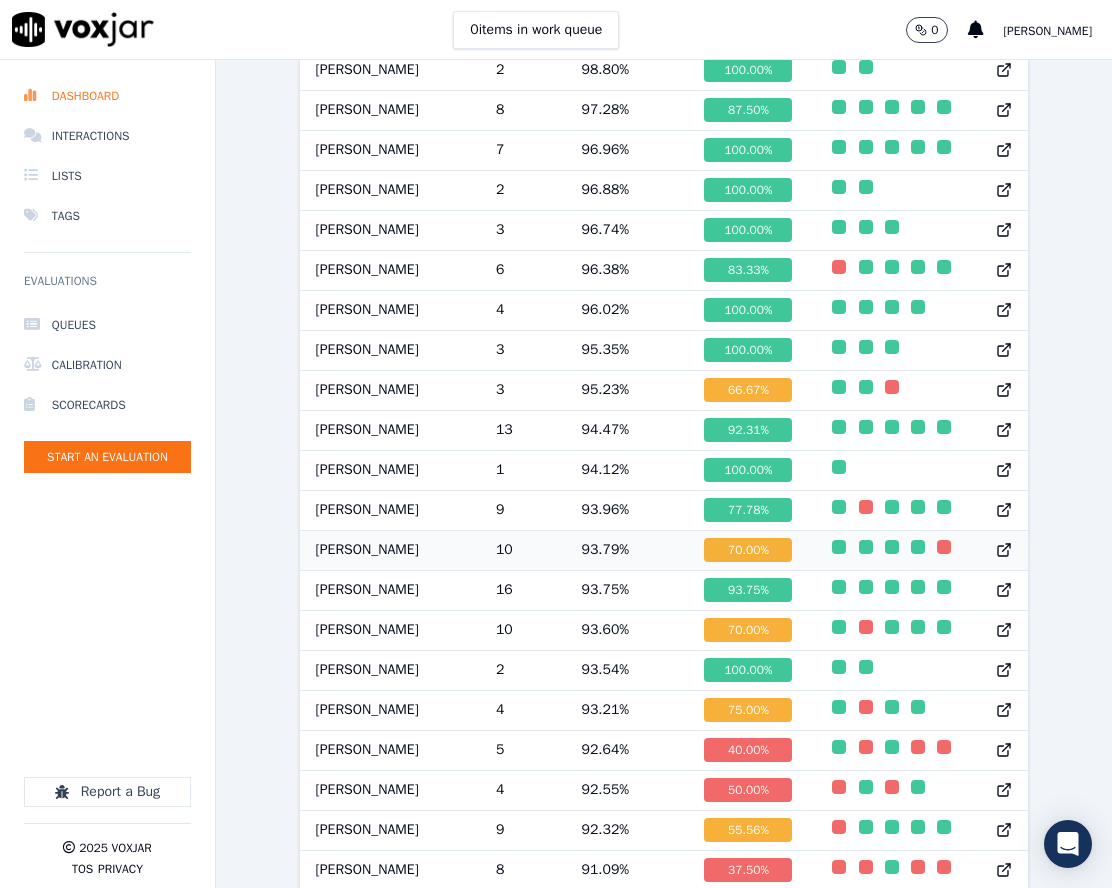 click on "[PERSON_NAME]" at bounding box center [390, 550] 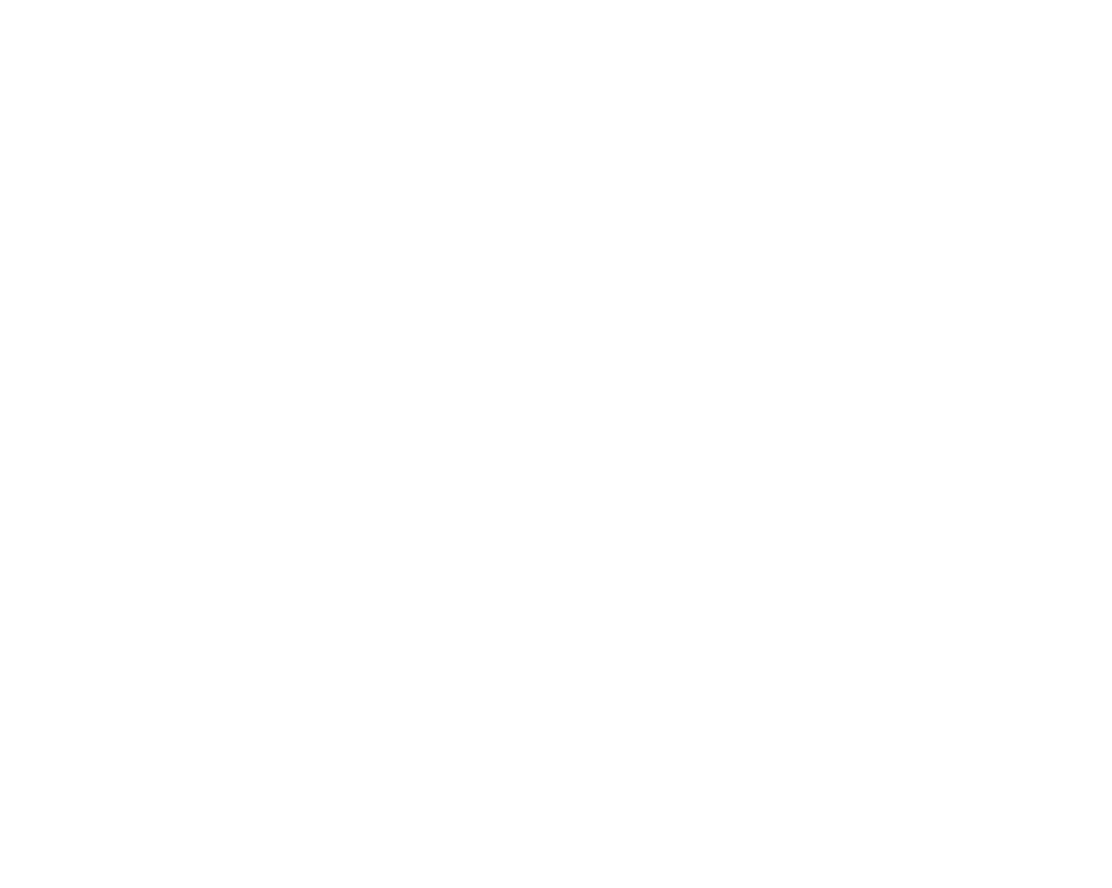 scroll, scrollTop: 0, scrollLeft: 0, axis: both 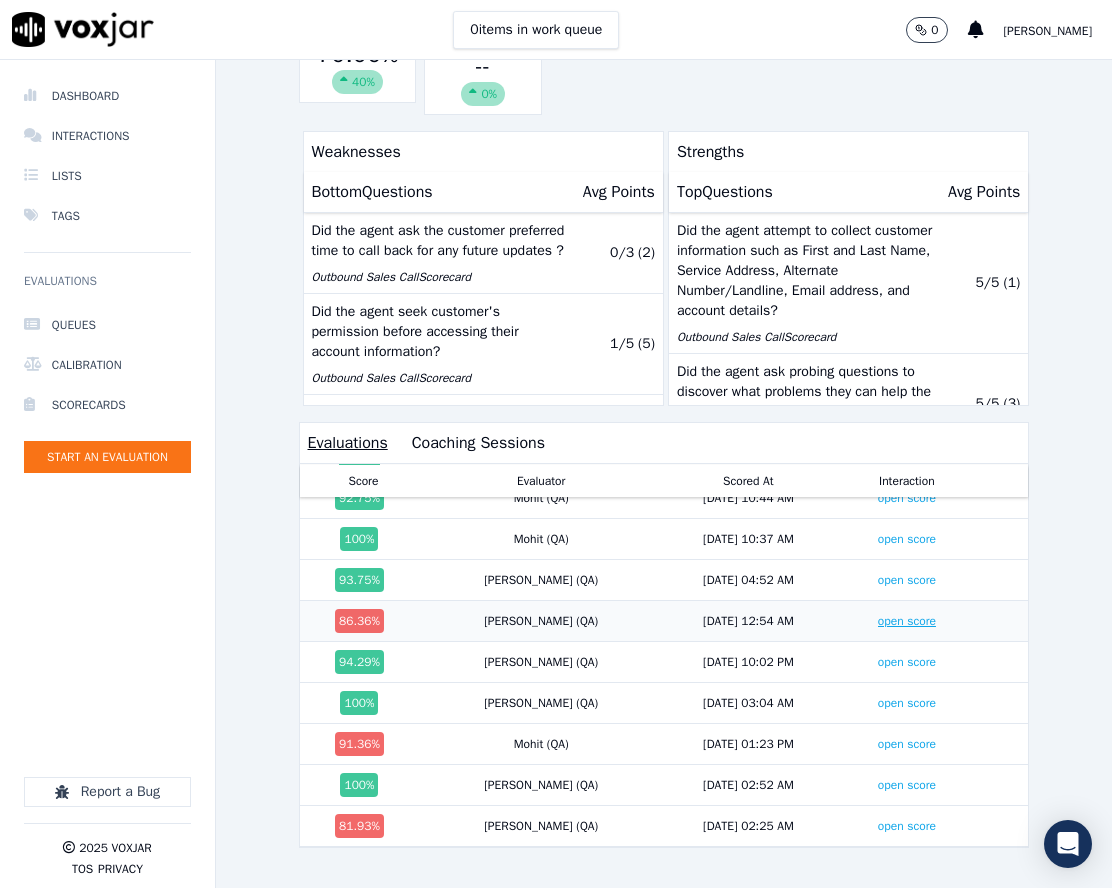 click on "open score" at bounding box center [907, 621] 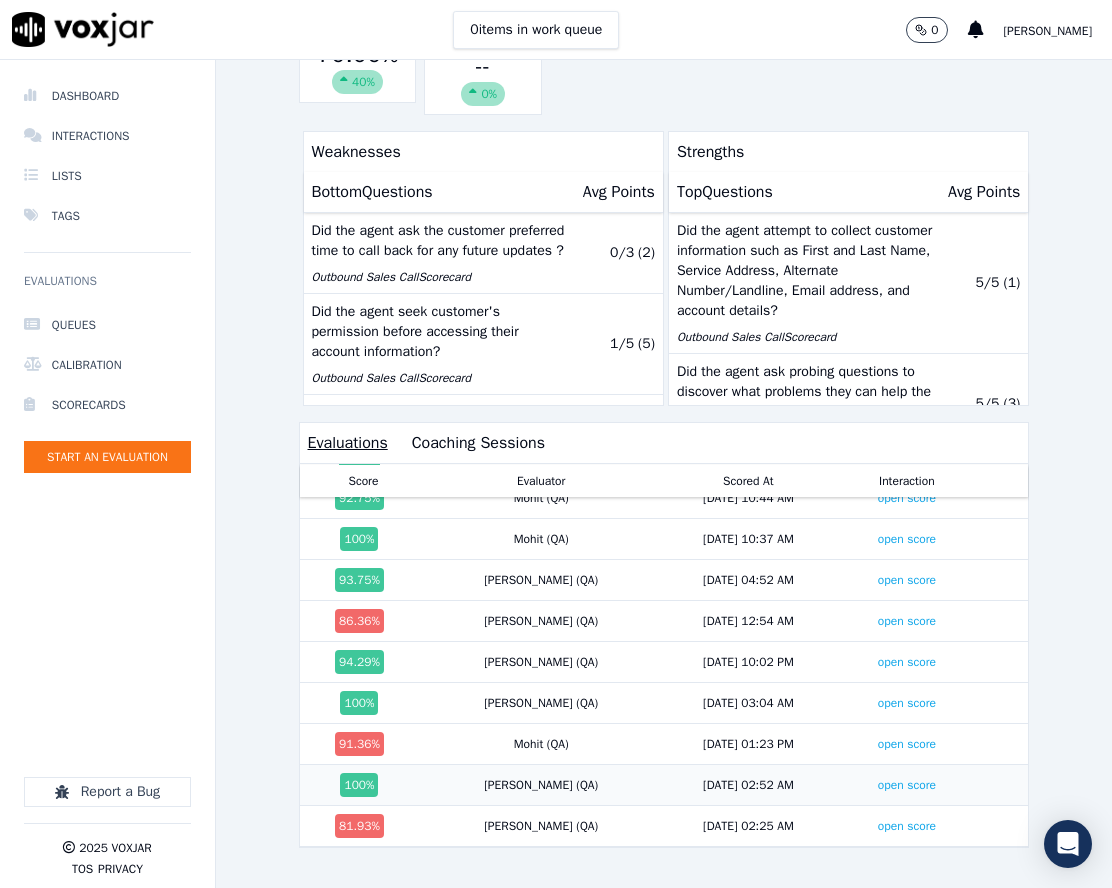 scroll, scrollTop: 0, scrollLeft: 0, axis: both 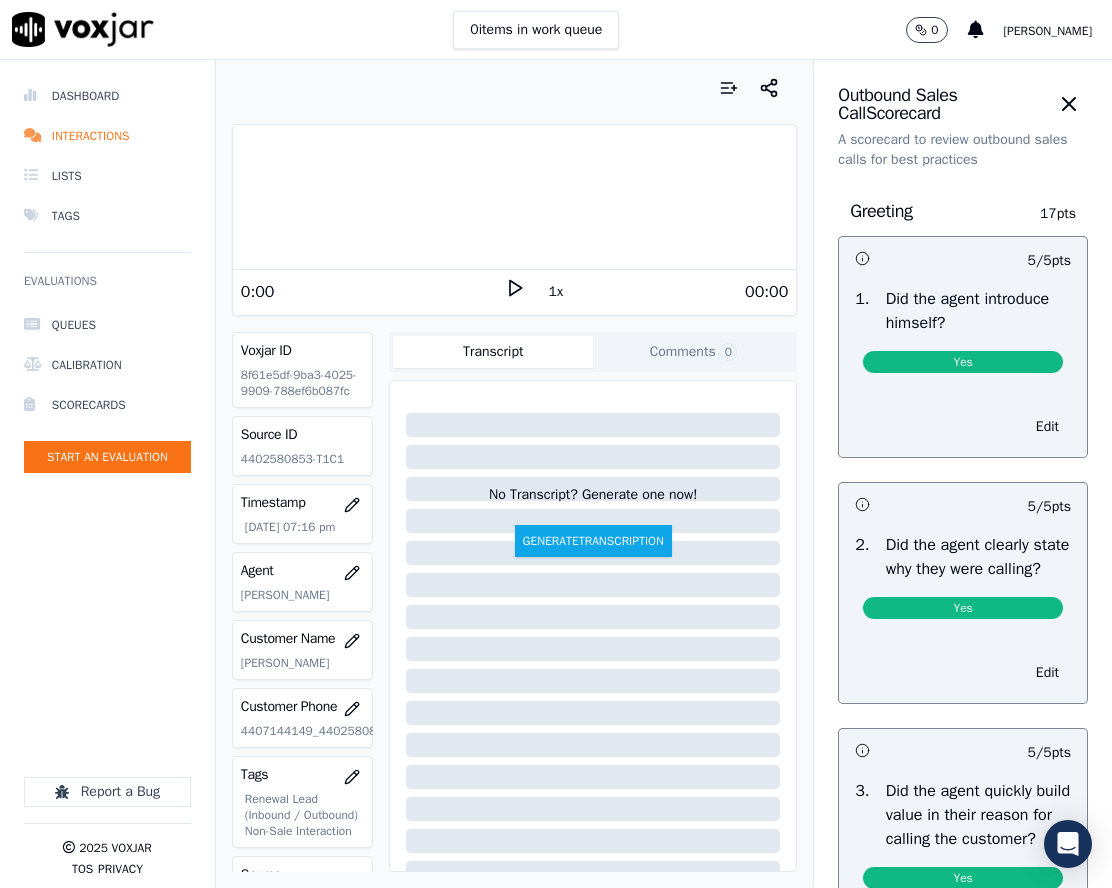 click on "4402580853-T1C1" 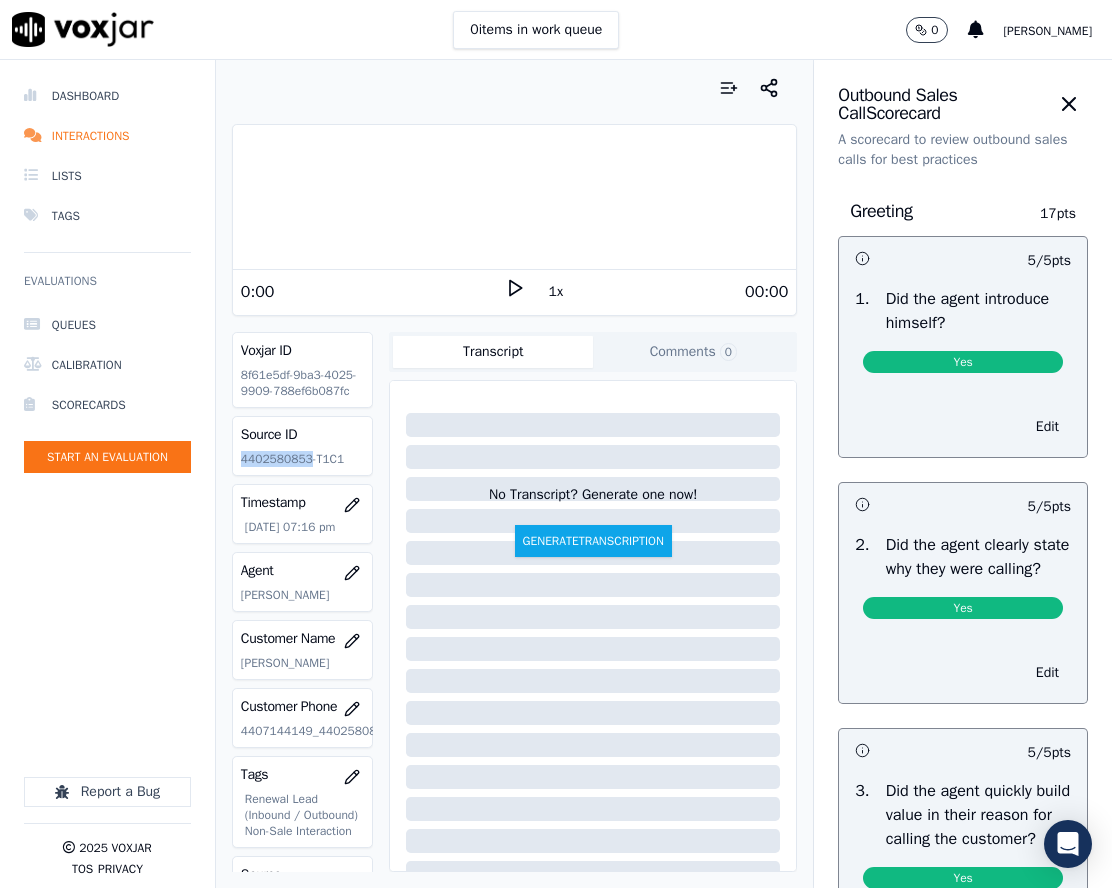 click on "4402580853-T1C1" 